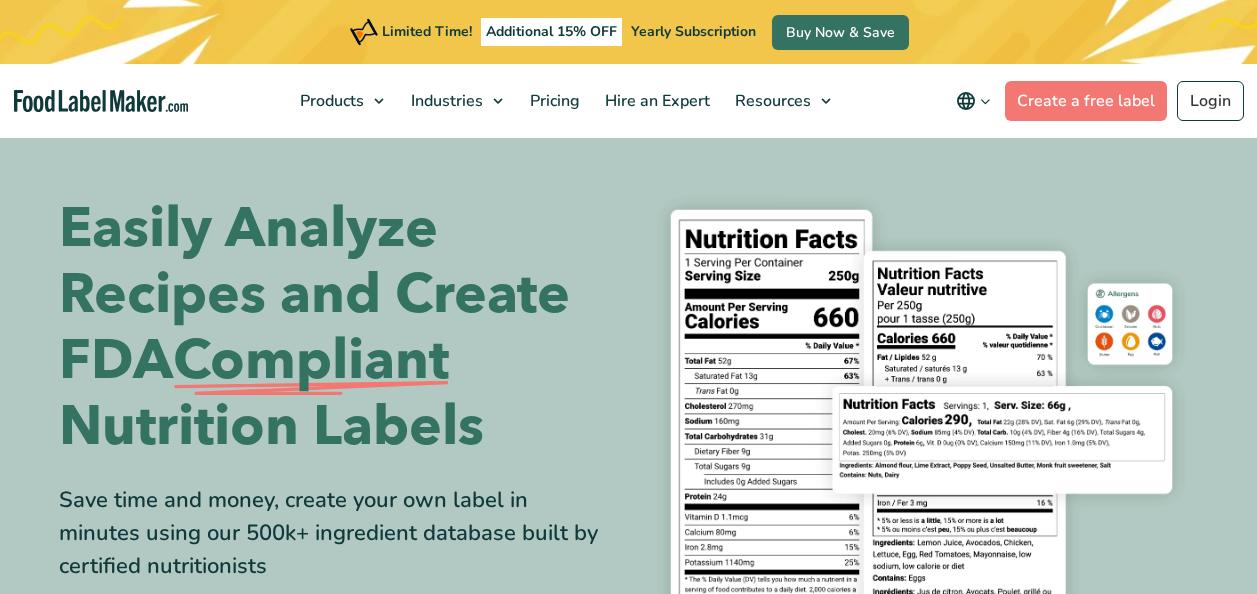 scroll, scrollTop: 0, scrollLeft: 0, axis: both 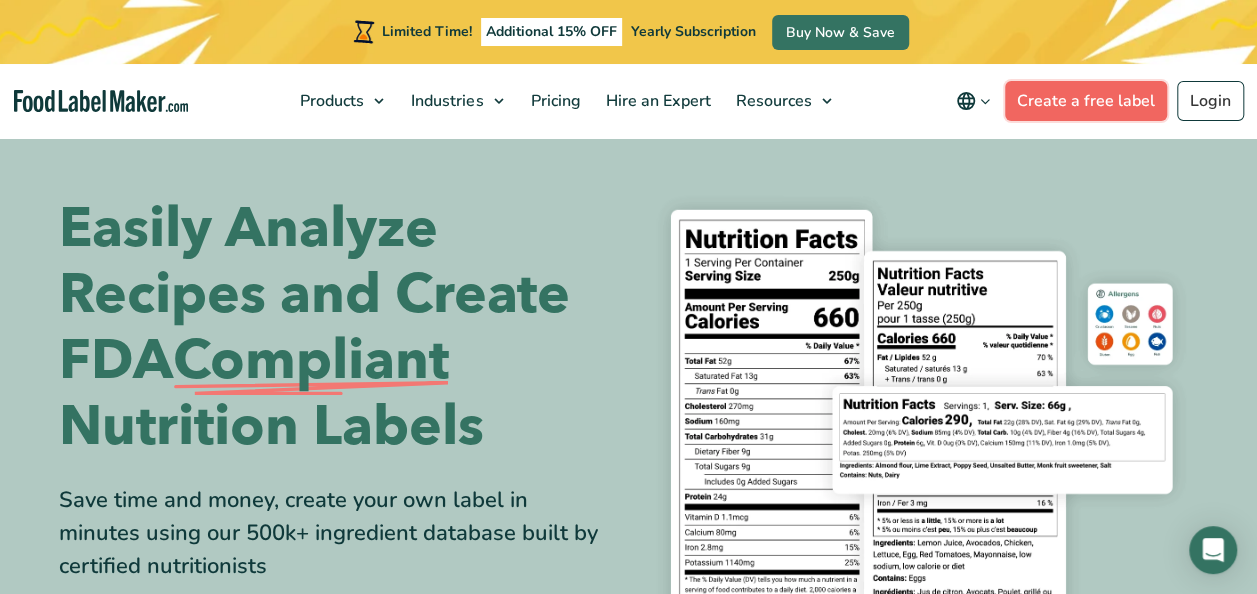 click on "Create a free label" at bounding box center [1086, 101] 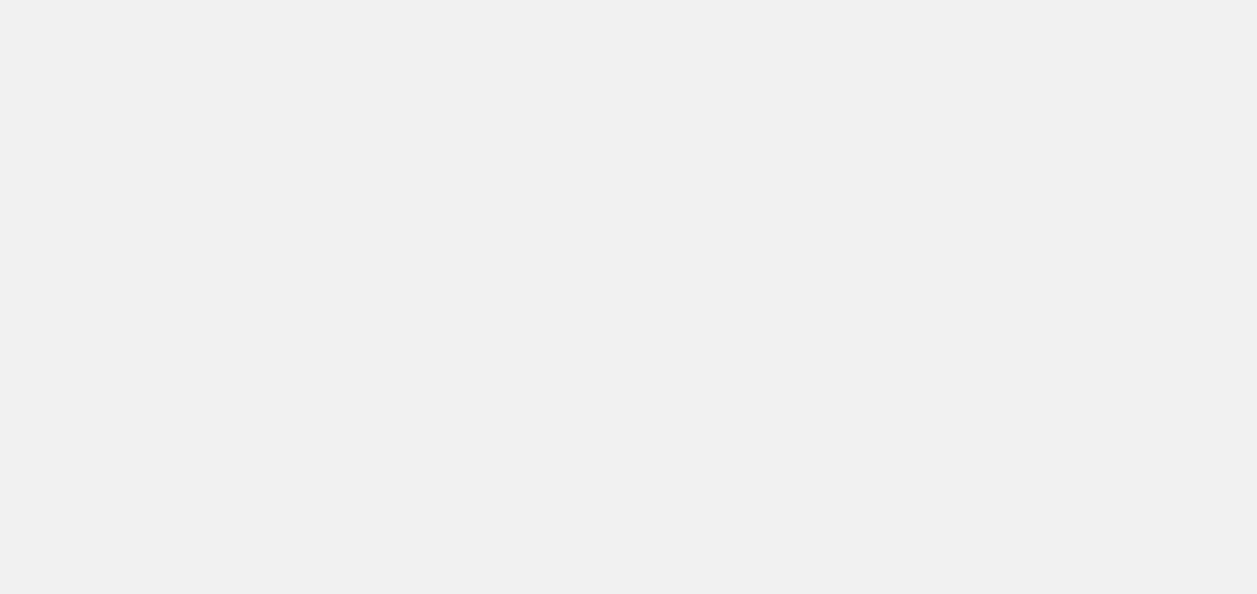 scroll, scrollTop: 0, scrollLeft: 0, axis: both 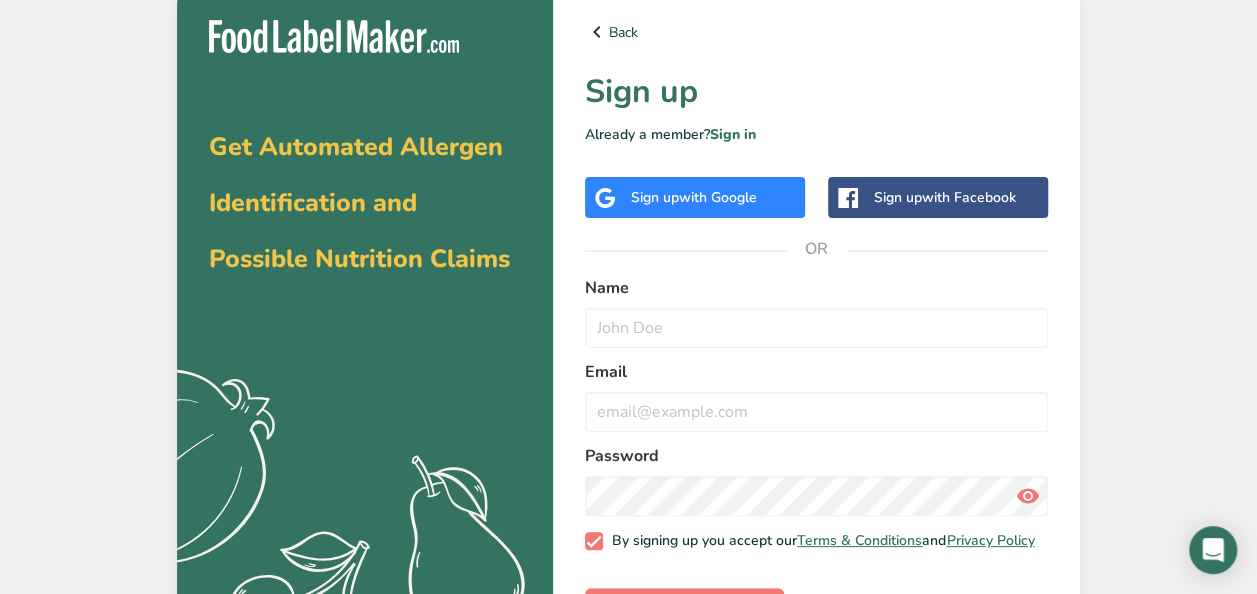 click on "Sign up  with Google" at bounding box center (695, 197) 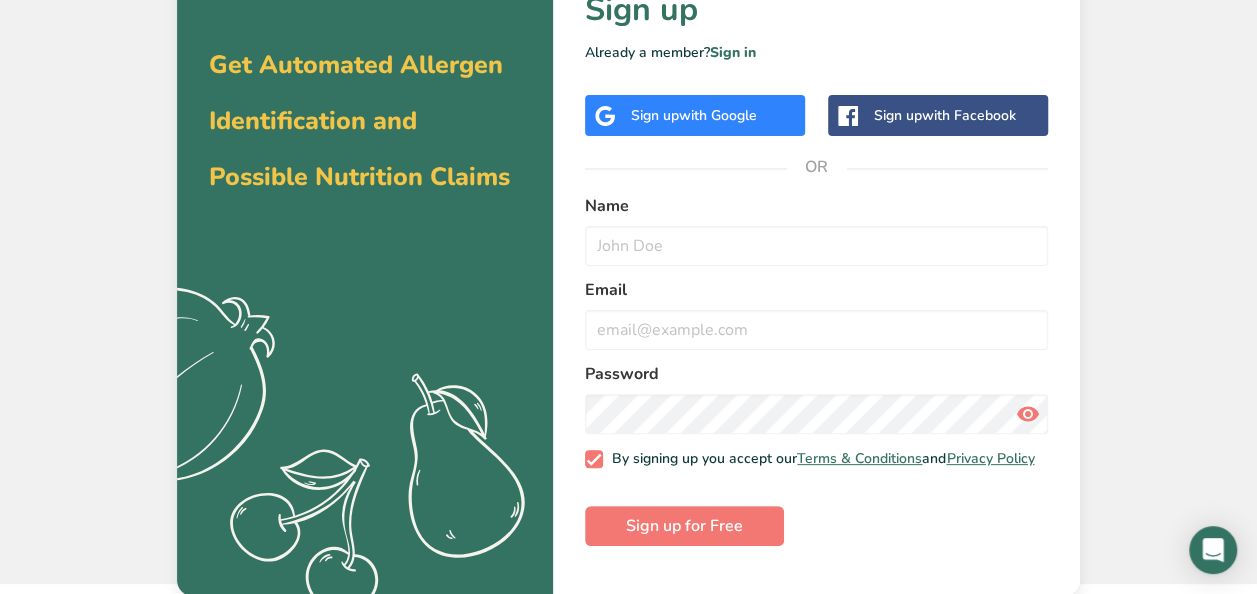 scroll, scrollTop: 0, scrollLeft: 0, axis: both 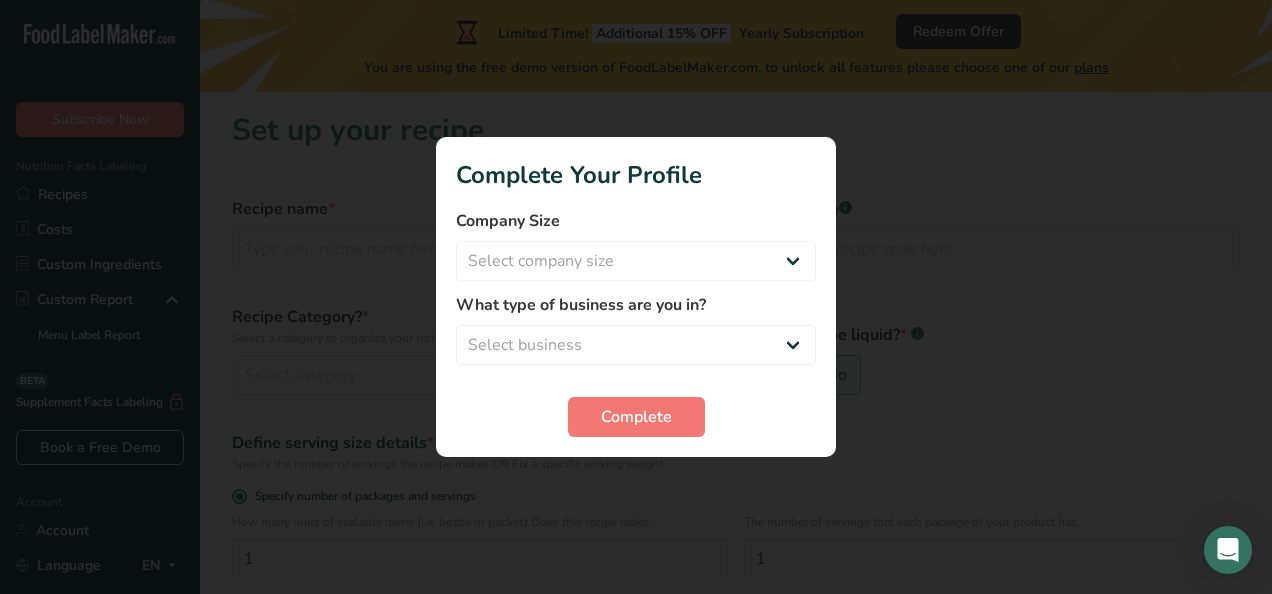 click on "Company Size  Select company size
Fewer than 10 Employees
10 to 50 Employees
51 to 500 Employees
Over 500 Employees
What type of business are you in?  Select business
Packaged Food Manufacturer
Restaurant & Cafe
Bakery
Meal Plans & Catering Company
Nutritionist
Food Blogger
Personal Trainer
Other
Complete" at bounding box center (636, 323) 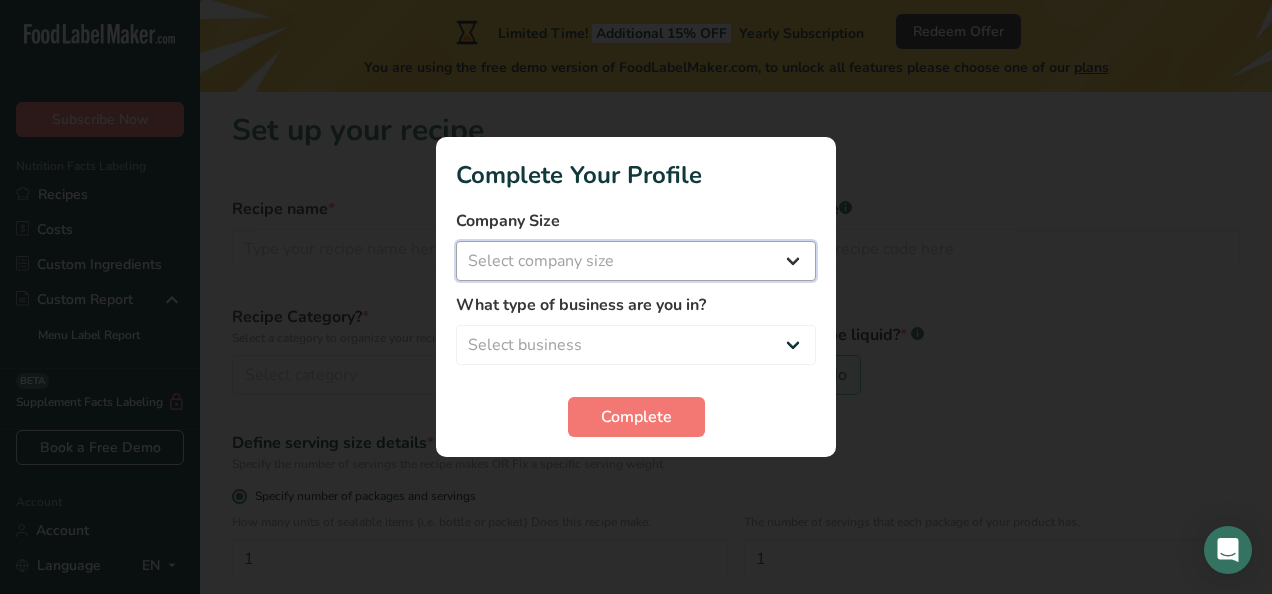 click on "Select company size
Fewer than 10 Employees
10 to 50 Employees
51 to 500 Employees
Over 500 Employees" at bounding box center [636, 261] 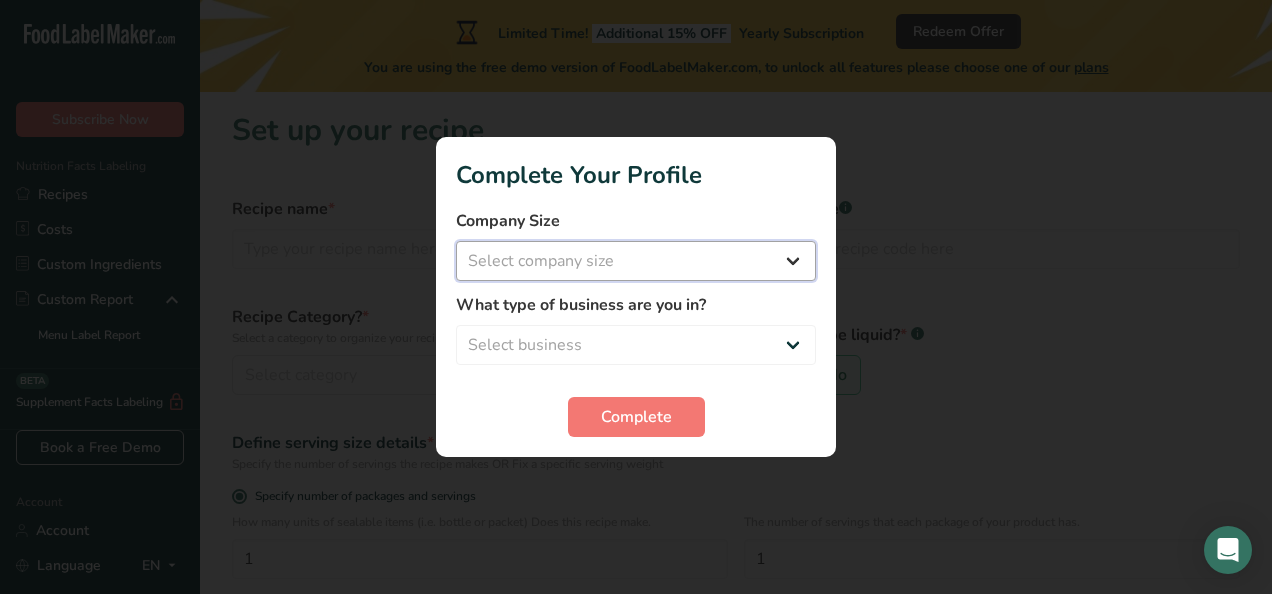 click on "Select company size
Fewer than 10 Employees
10 to 50 Employees
51 to 500 Employees
Over 500 Employees" at bounding box center [636, 261] 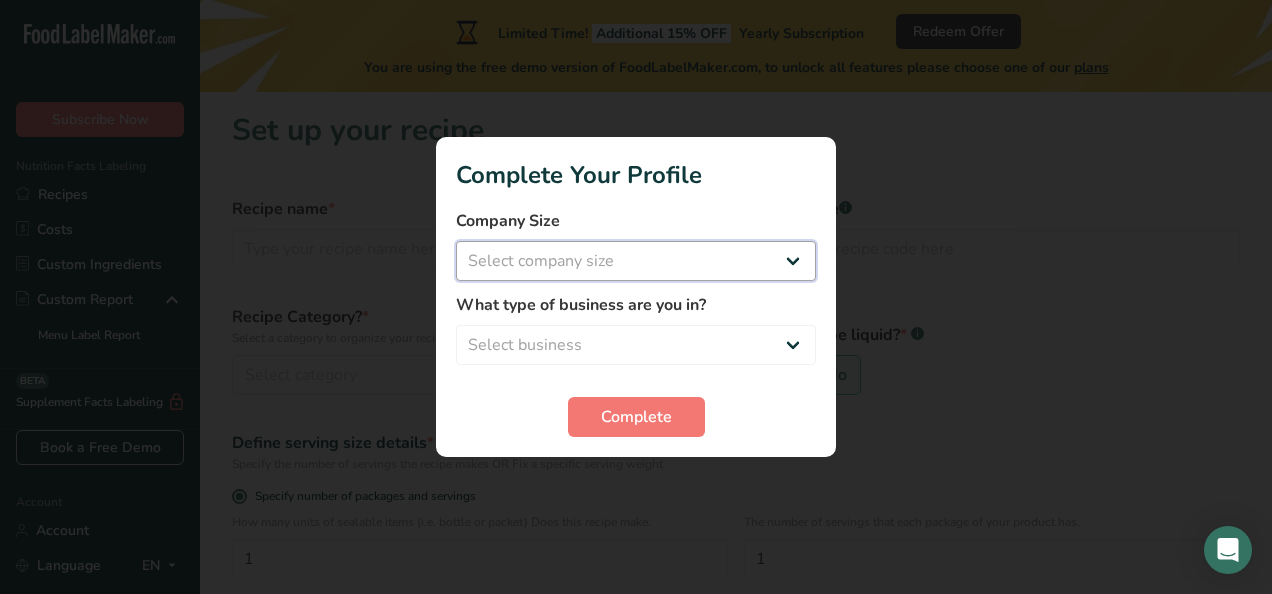 select on "1" 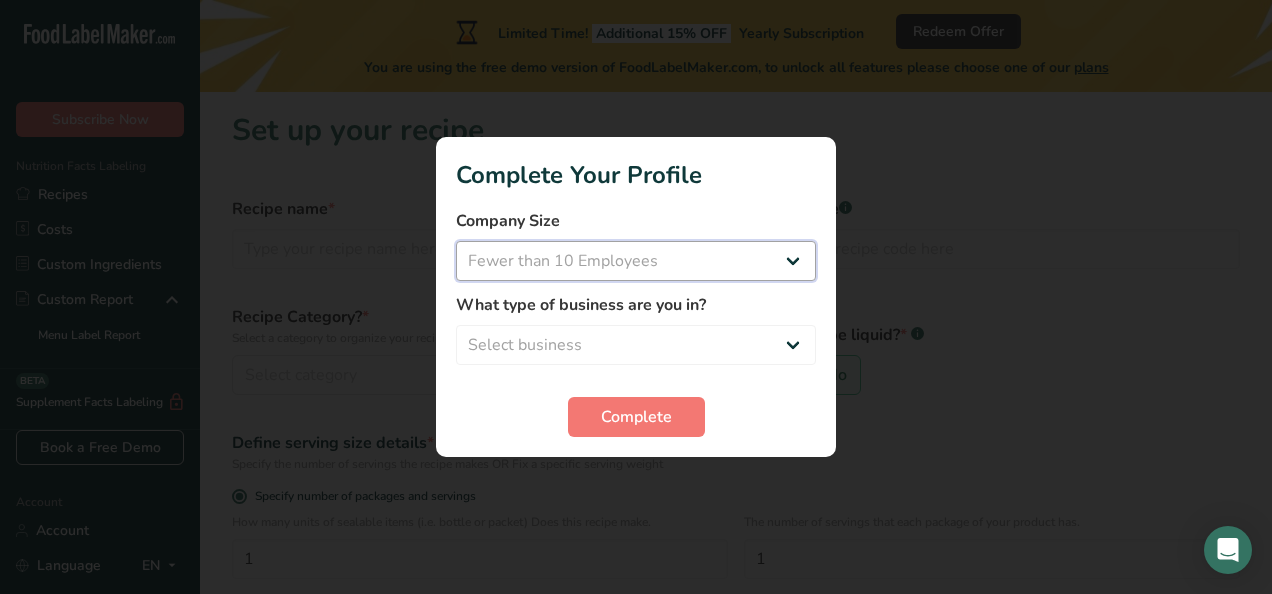 click on "Select company size
Fewer than 10 Employees
10 to 50 Employees
51 to 500 Employees
Over 500 Employees" at bounding box center (636, 261) 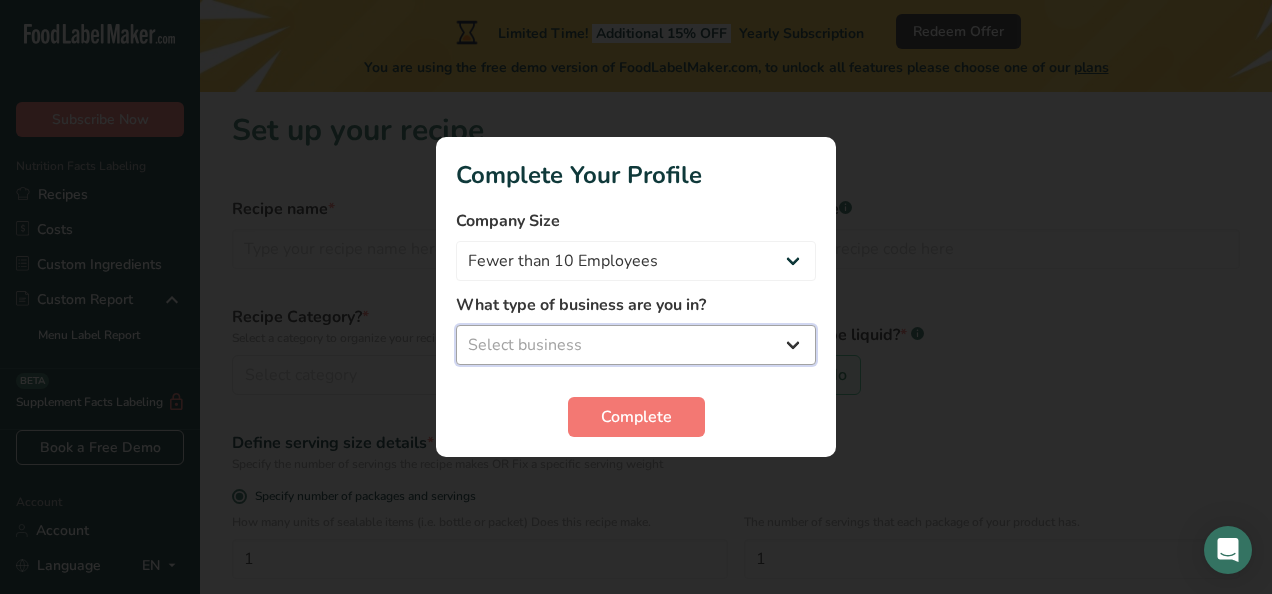 click on "Select business
Packaged Food Manufacturer
Restaurant & Cafe
Bakery
Meal Plans & Catering Company
Nutritionist
Food Blogger
Personal Trainer
Other" at bounding box center [636, 345] 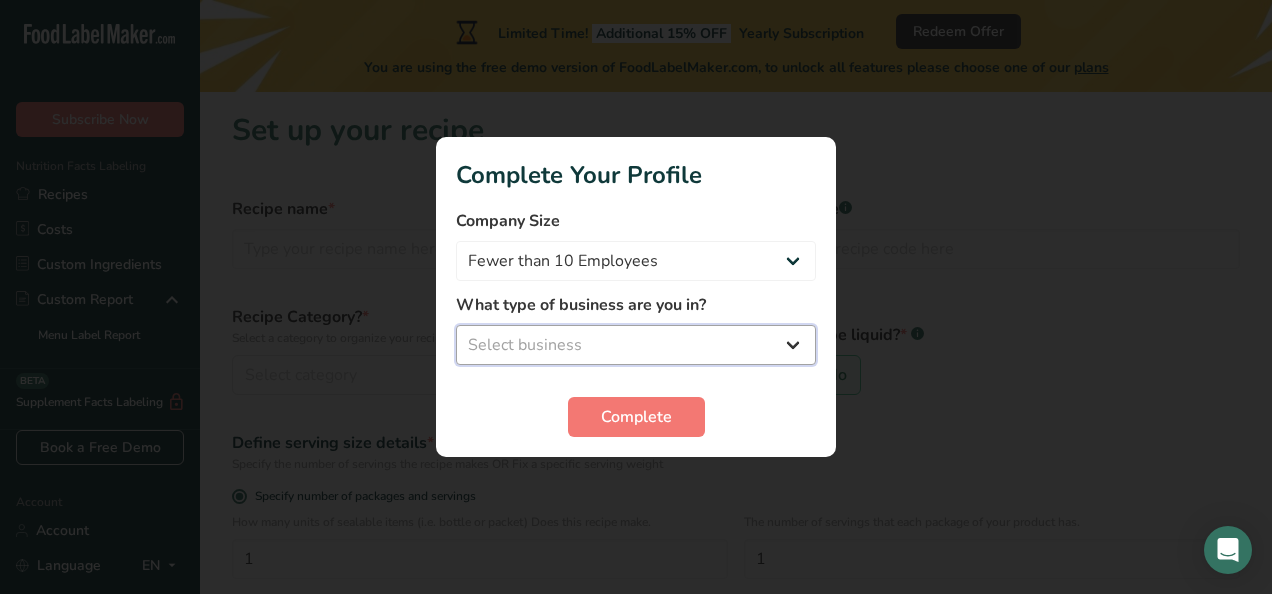 select on "8" 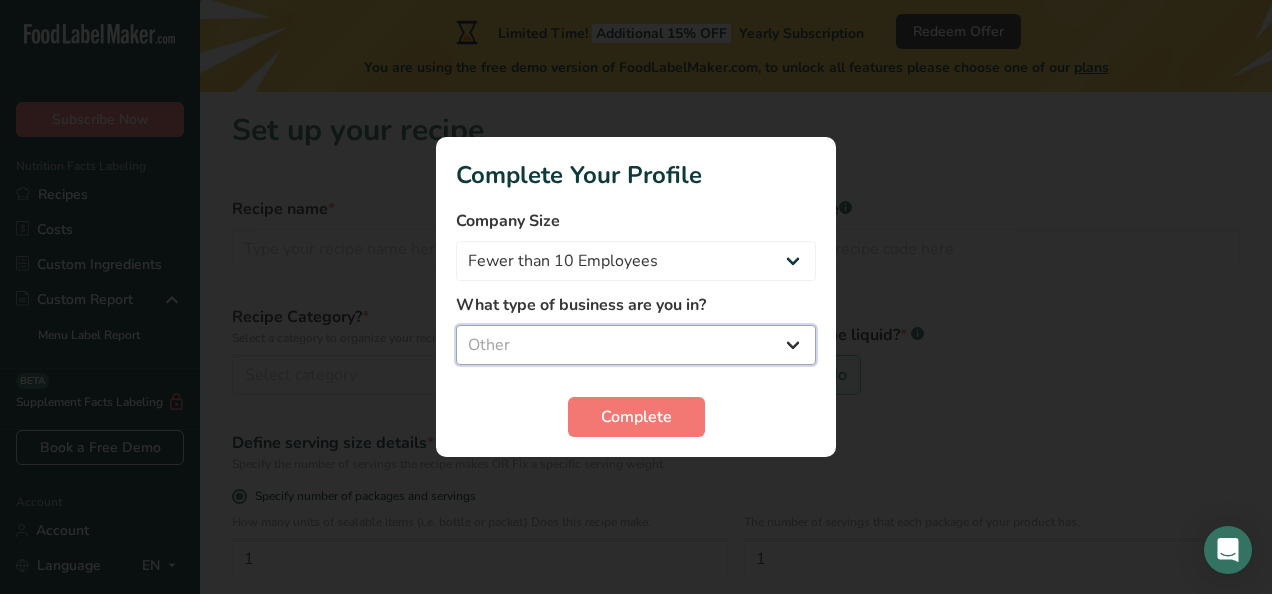click on "Select business
Packaged Food Manufacturer
Restaurant & Cafe
Bakery
Meal Plans & Catering Company
Nutritionist
Food Blogger
Personal Trainer
Other" at bounding box center (636, 345) 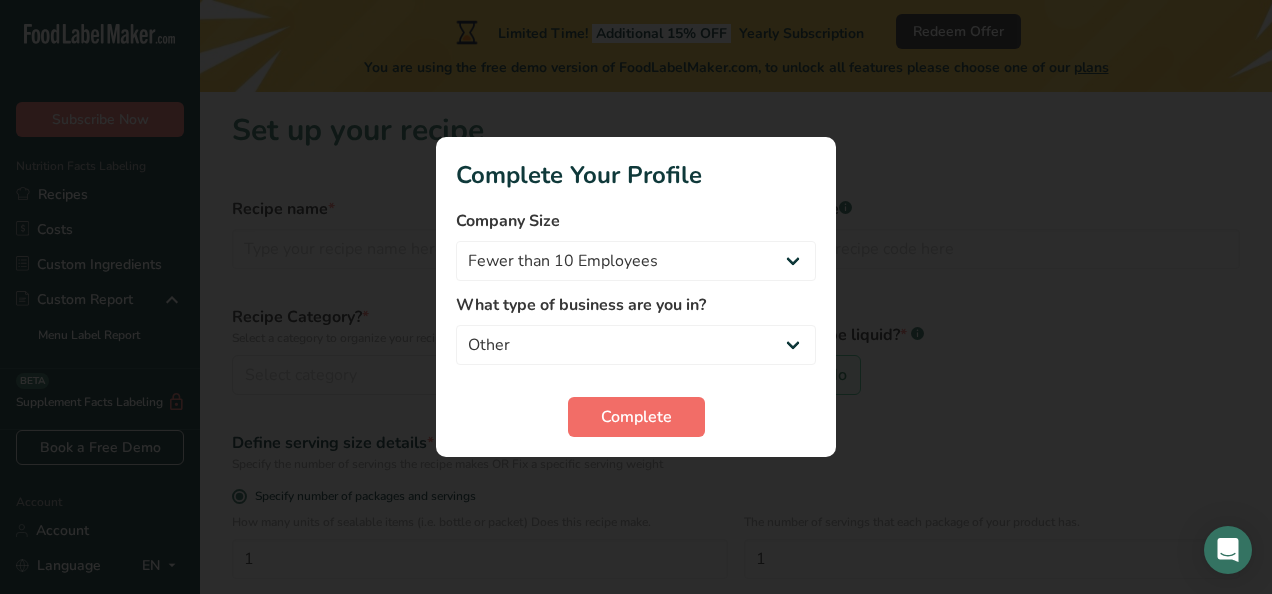 click on "Complete" at bounding box center (636, 417) 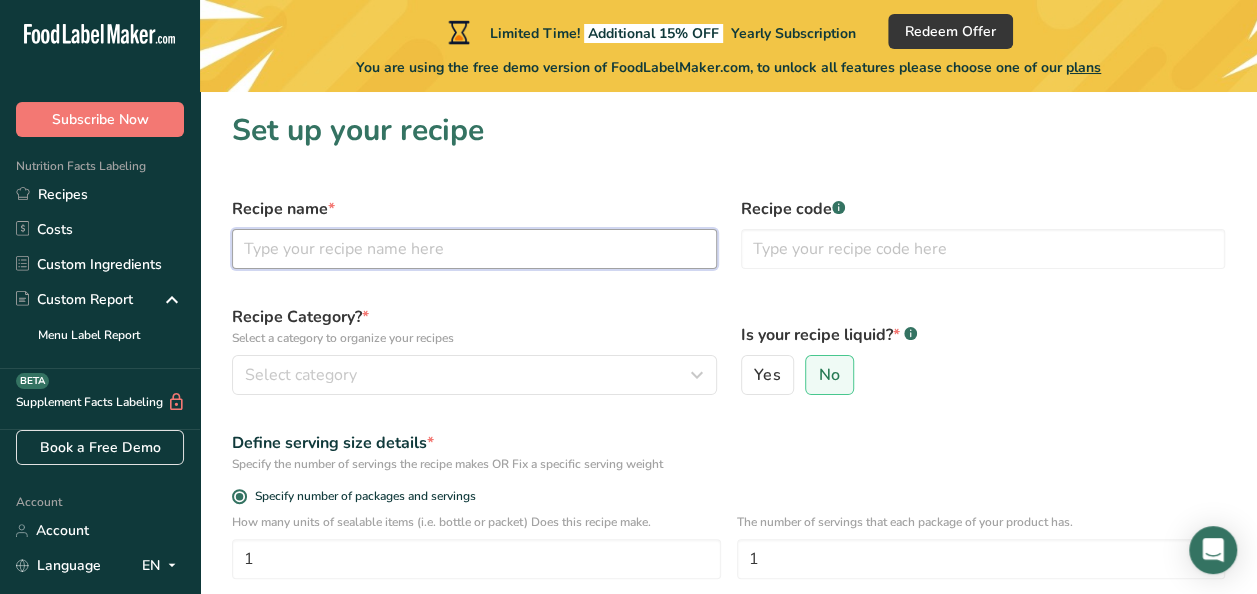 click at bounding box center [474, 249] 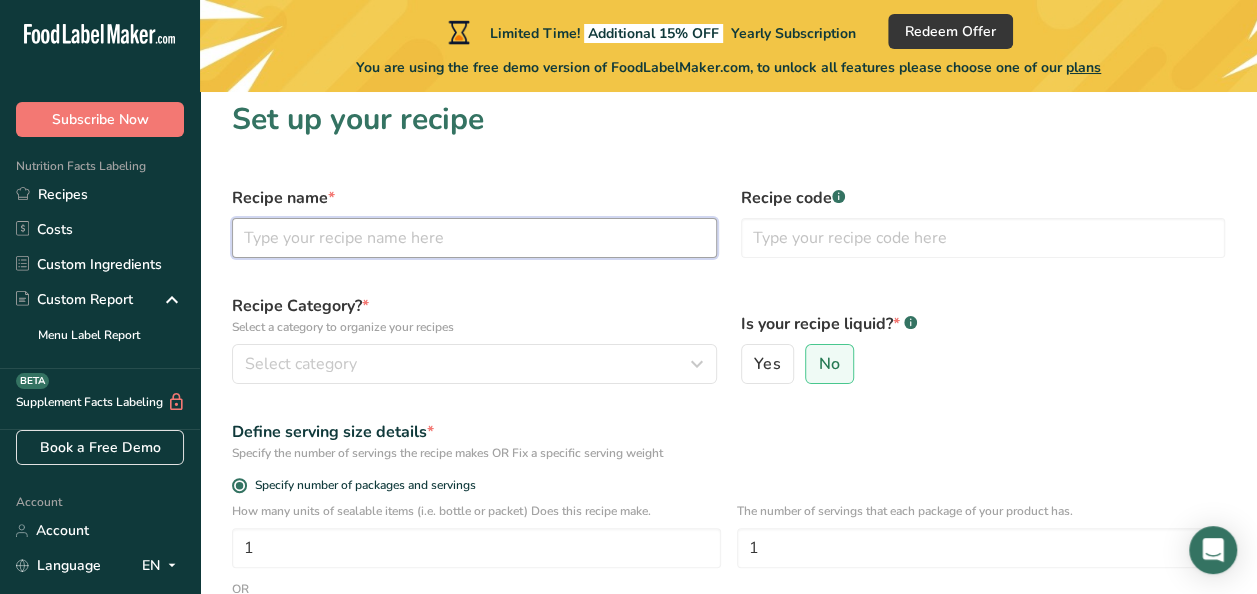 scroll, scrollTop: 10, scrollLeft: 0, axis: vertical 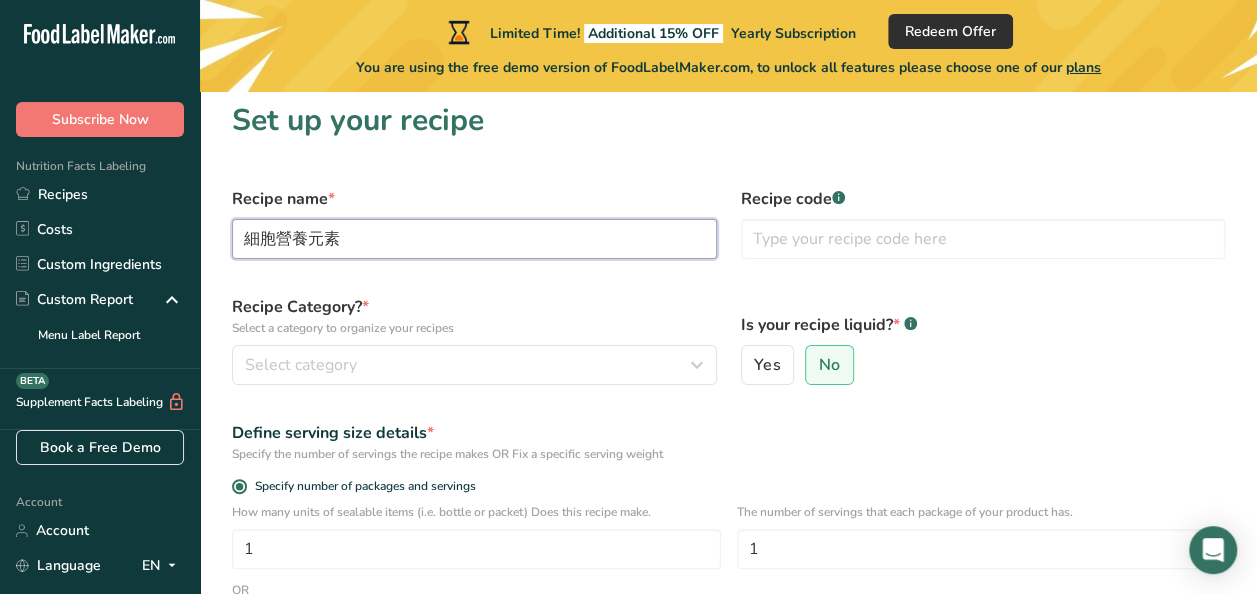 type on "細胞營養元素" 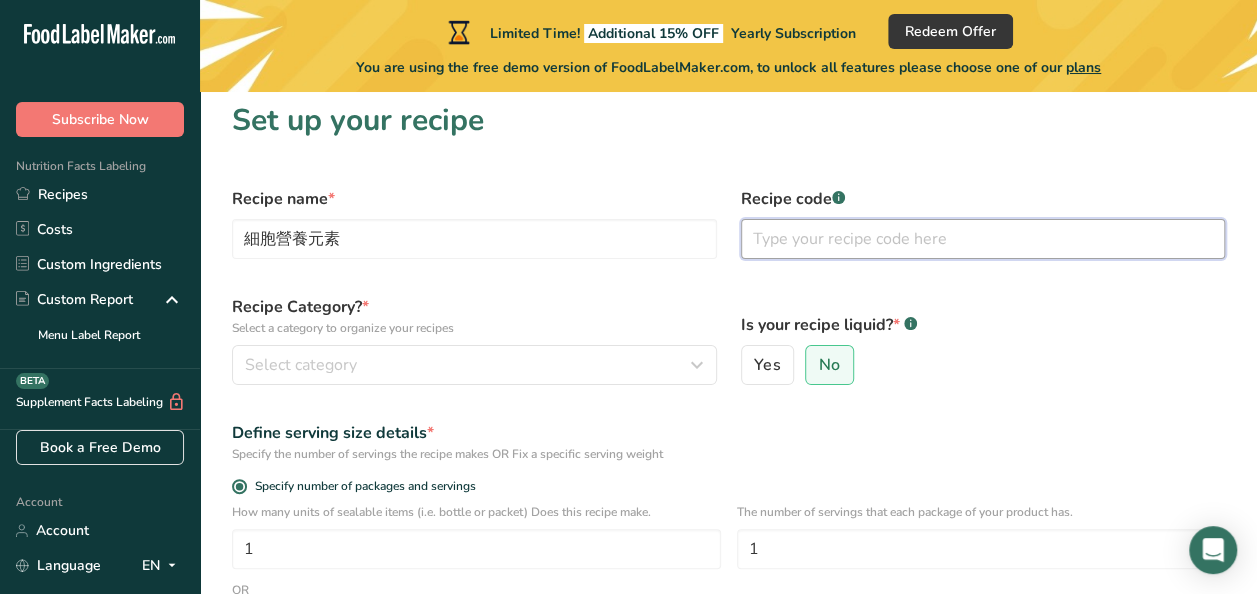 click at bounding box center (983, 239) 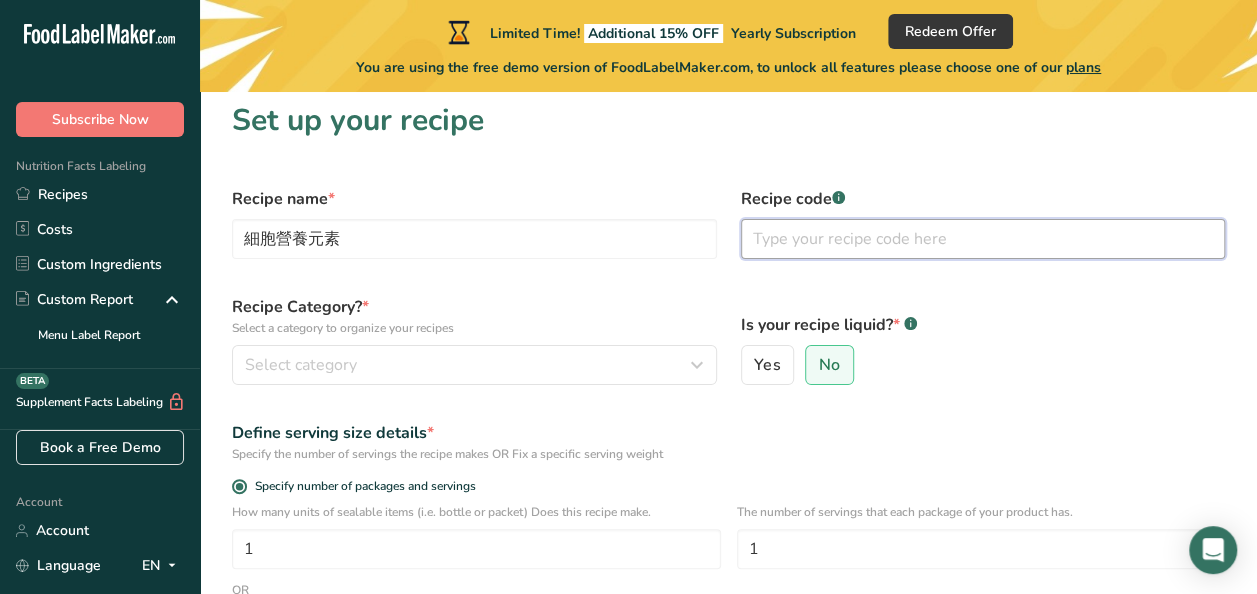 scroll, scrollTop: 82, scrollLeft: 0, axis: vertical 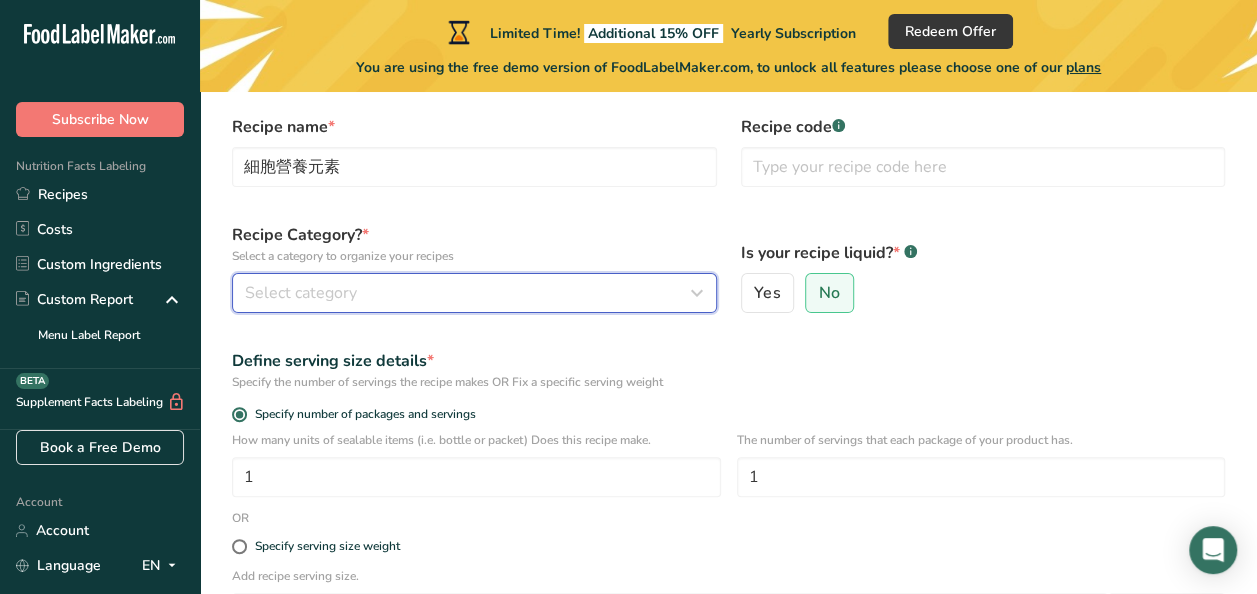 click on "Select category" at bounding box center [468, 293] 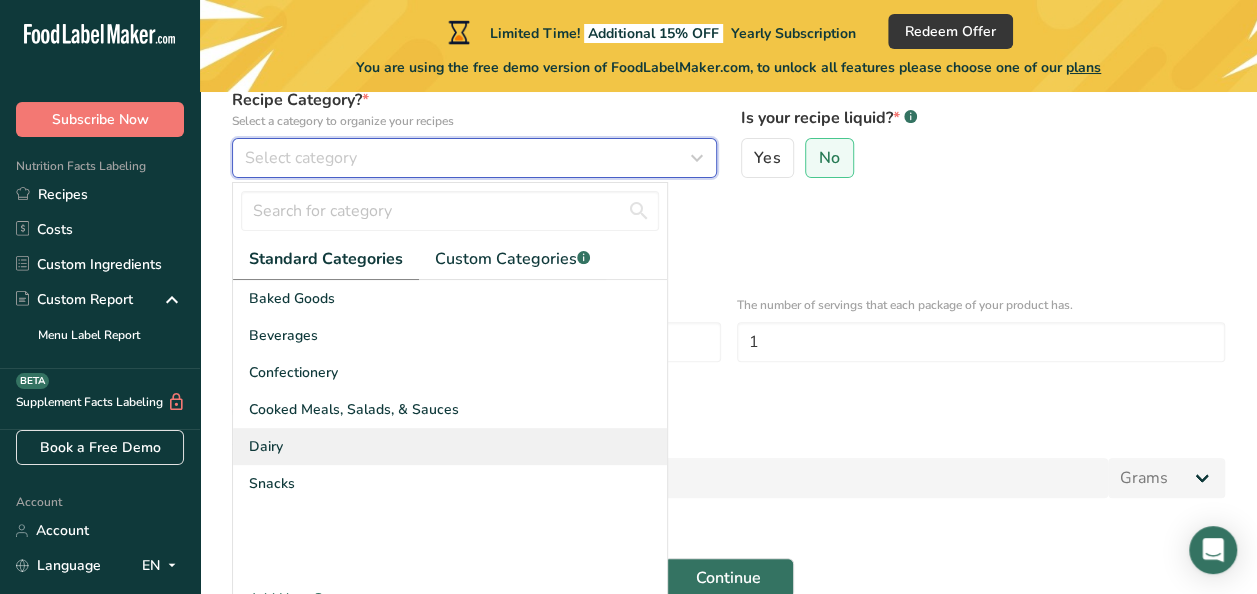 scroll, scrollTop: 318, scrollLeft: 0, axis: vertical 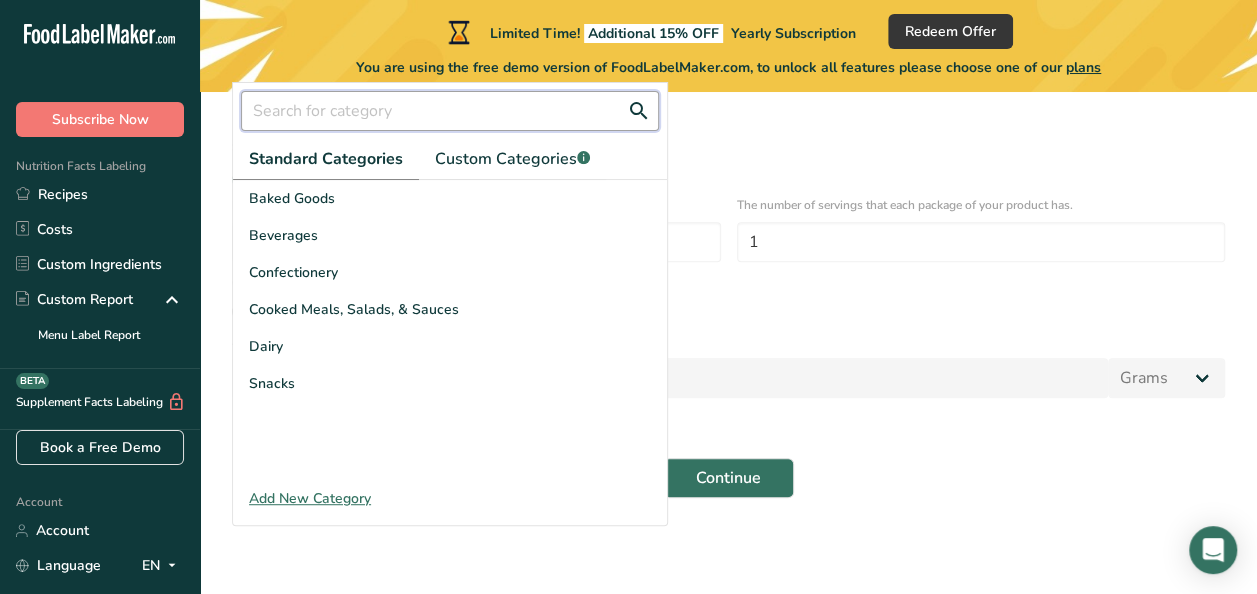 click at bounding box center [450, 111] 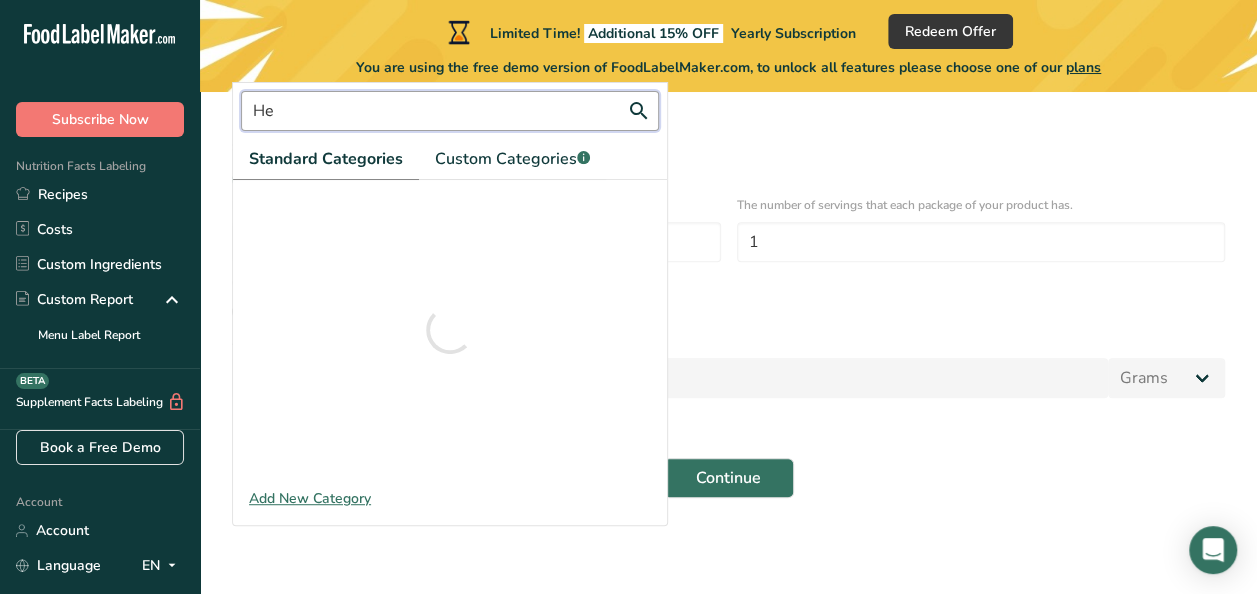 type on "H" 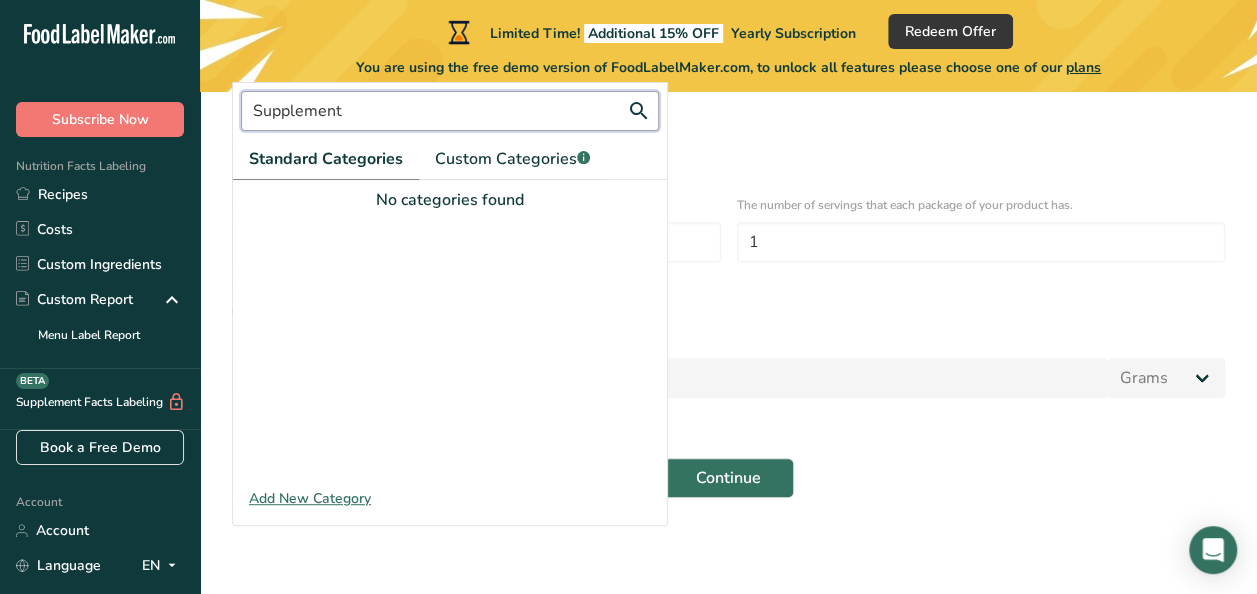 click on "Supplement" at bounding box center (450, 111) 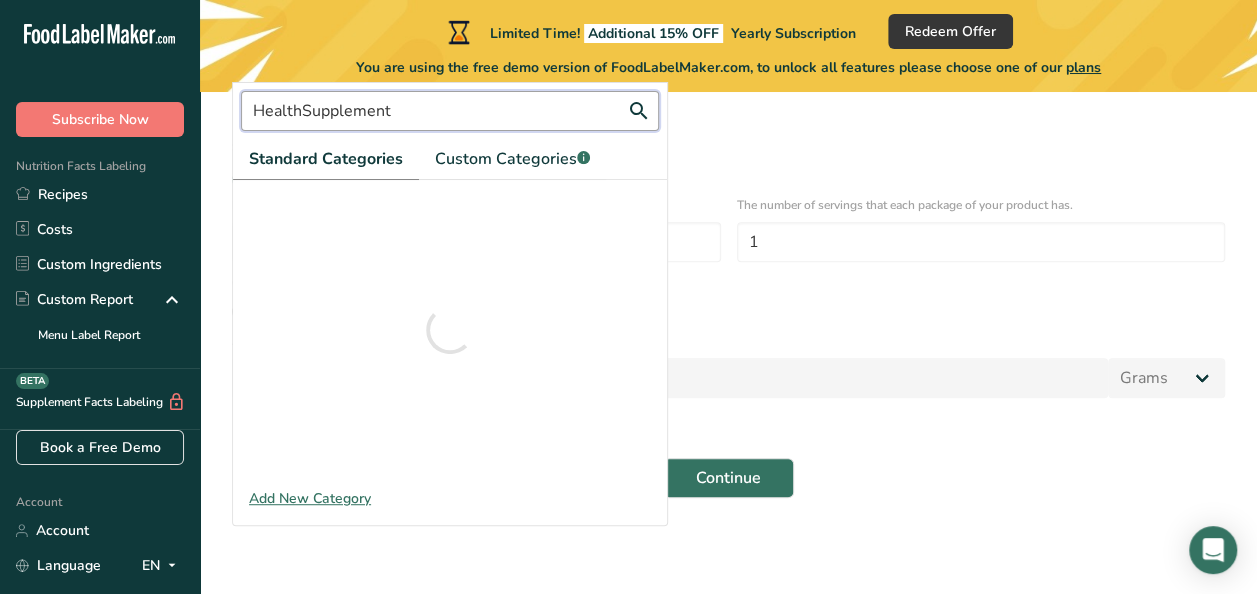 type on "Health Supplement" 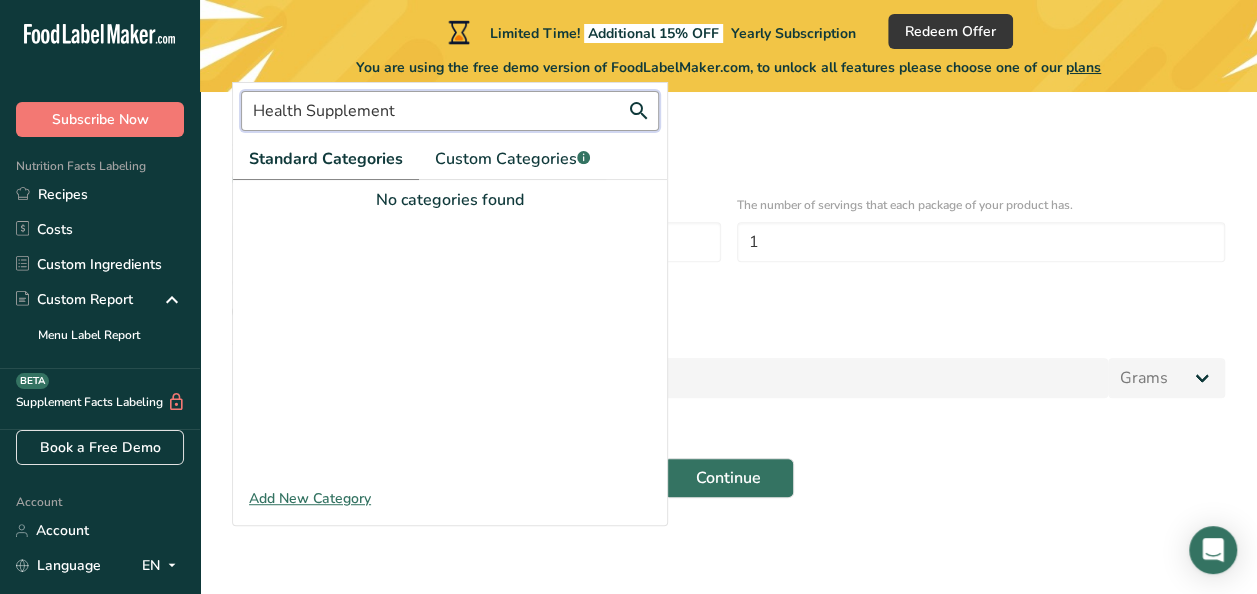 drag, startPoint x: 425, startPoint y: 118, endPoint x: 229, endPoint y: 101, distance: 196.73587 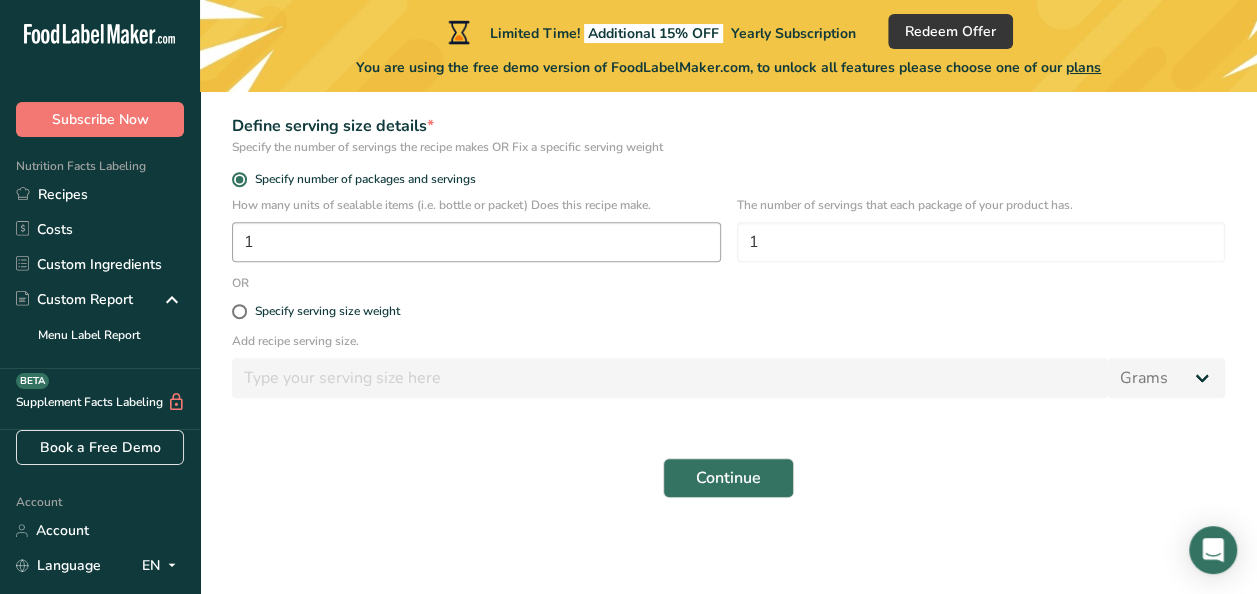 scroll, scrollTop: 0, scrollLeft: 0, axis: both 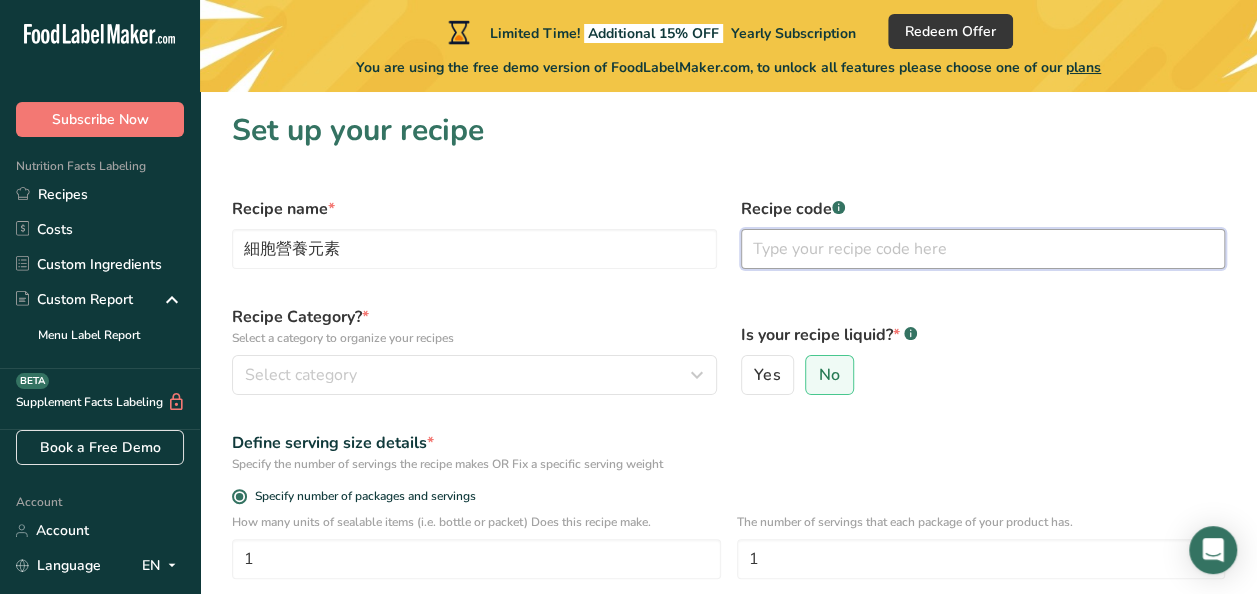 click at bounding box center [983, 249] 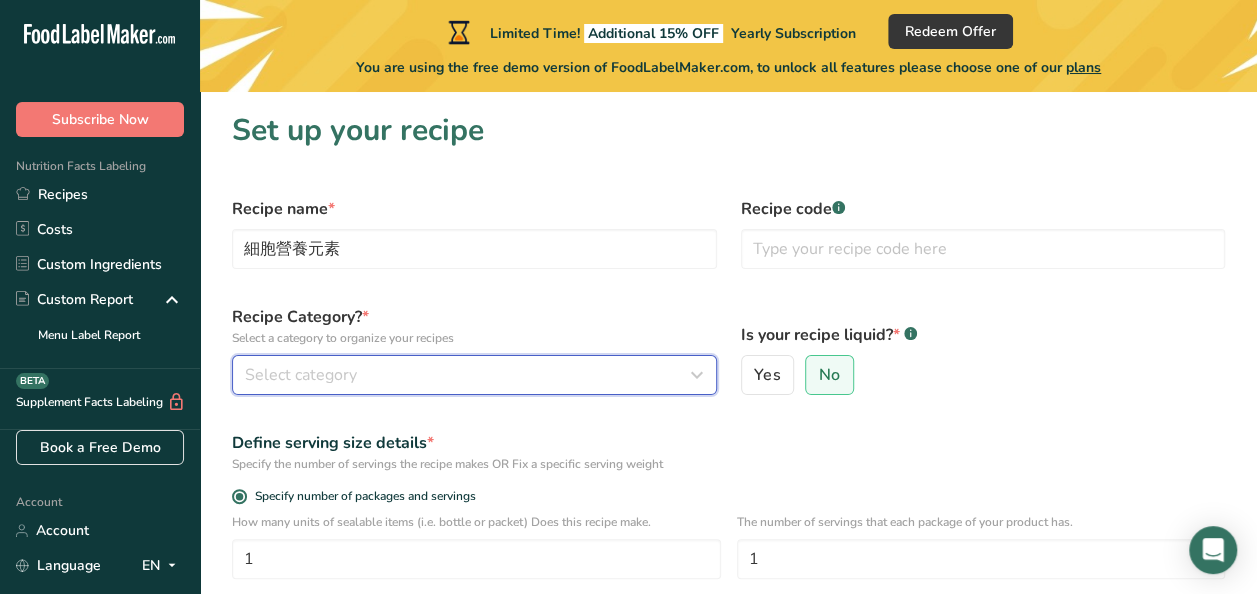 click on "Select category" at bounding box center [468, 375] 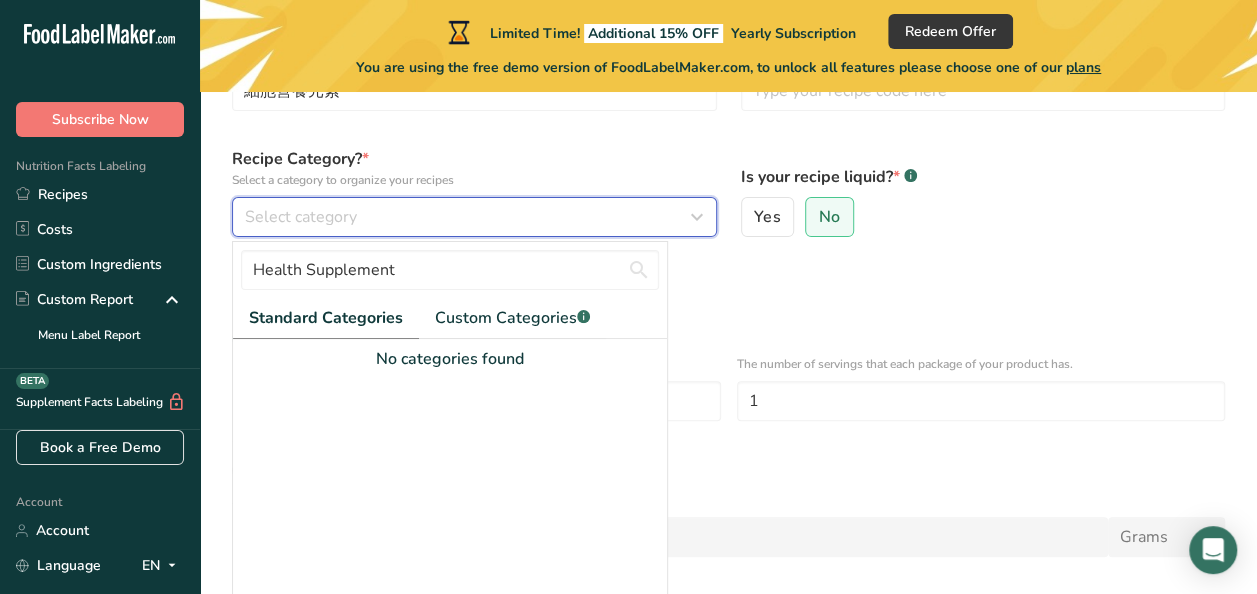 scroll, scrollTop: 162, scrollLeft: 0, axis: vertical 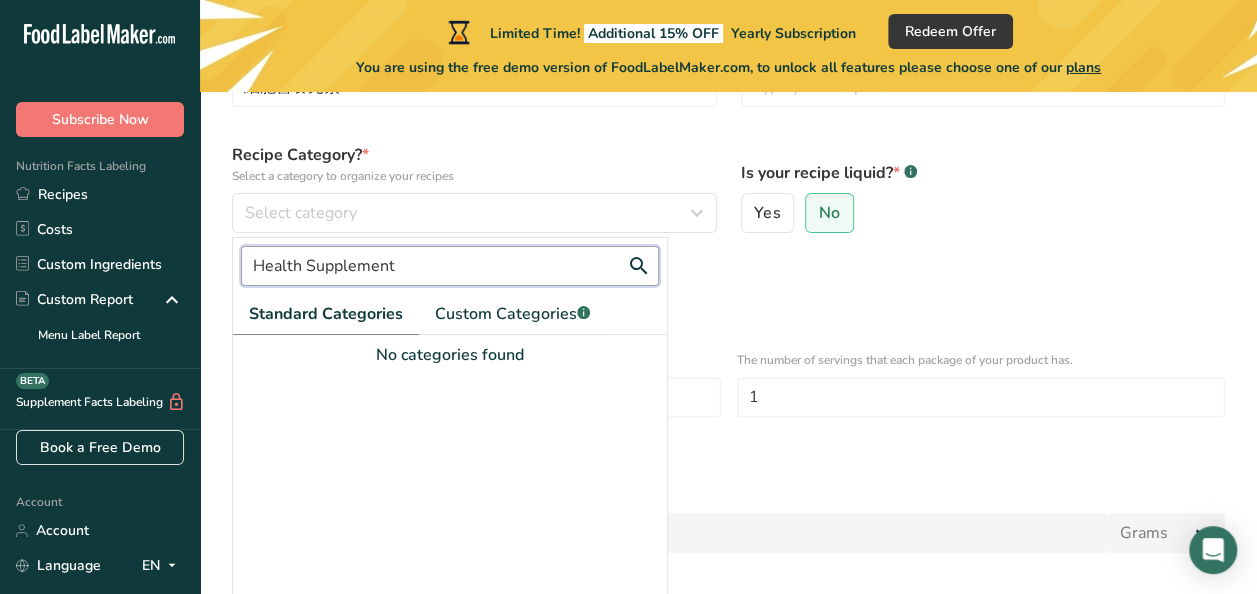 click on "Health Supplement" at bounding box center (450, 266) 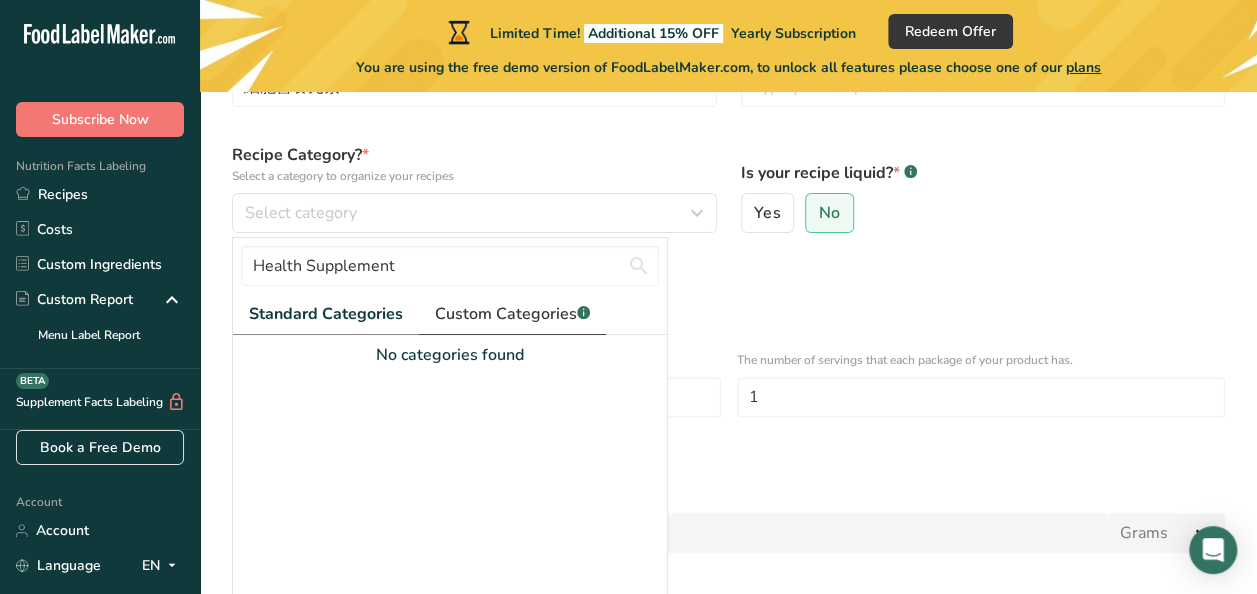 click on "Custom Categories
.a-a{fill:#347362;}.b-a{fill:#fff;}" at bounding box center (512, 314) 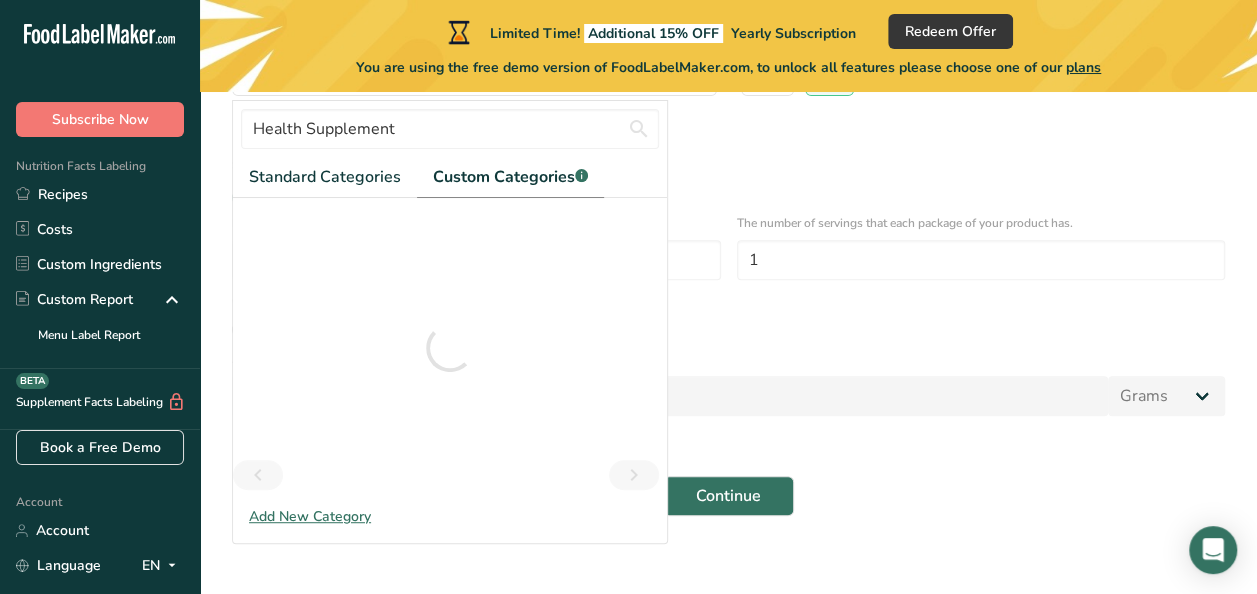 scroll, scrollTop: 308, scrollLeft: 0, axis: vertical 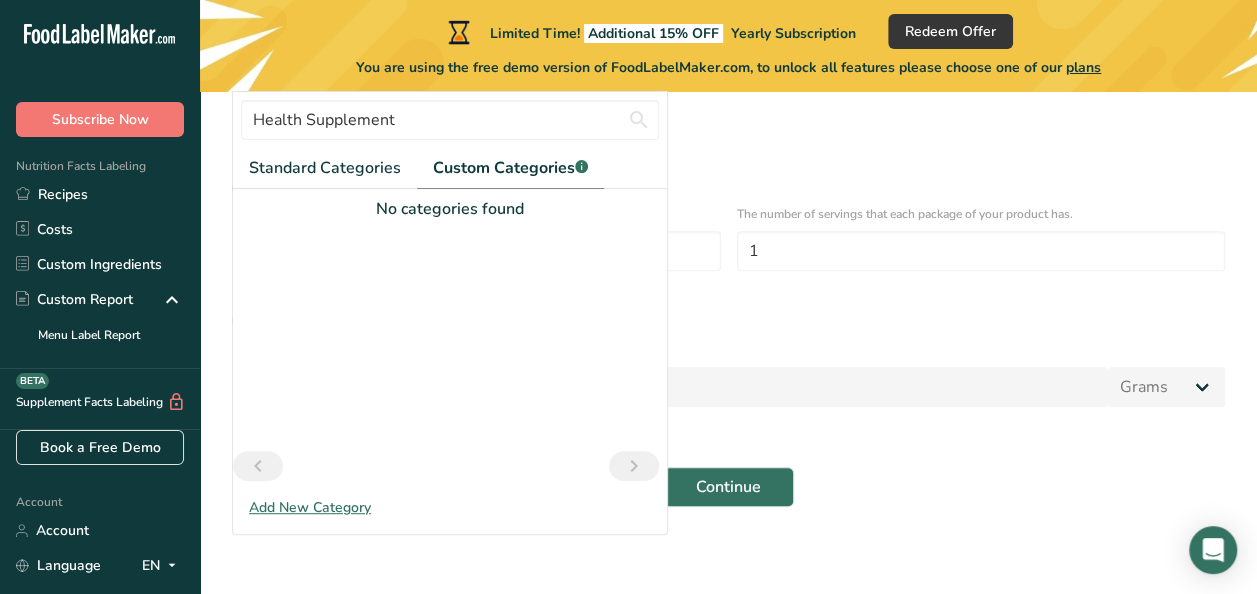 click on "Health Supplement
Standard Categories
Custom Categories
.a-a{fill:#347362;}.b-a{fill:#fff;}
No categories found
No categories found
Add New Category" at bounding box center (450, 305) 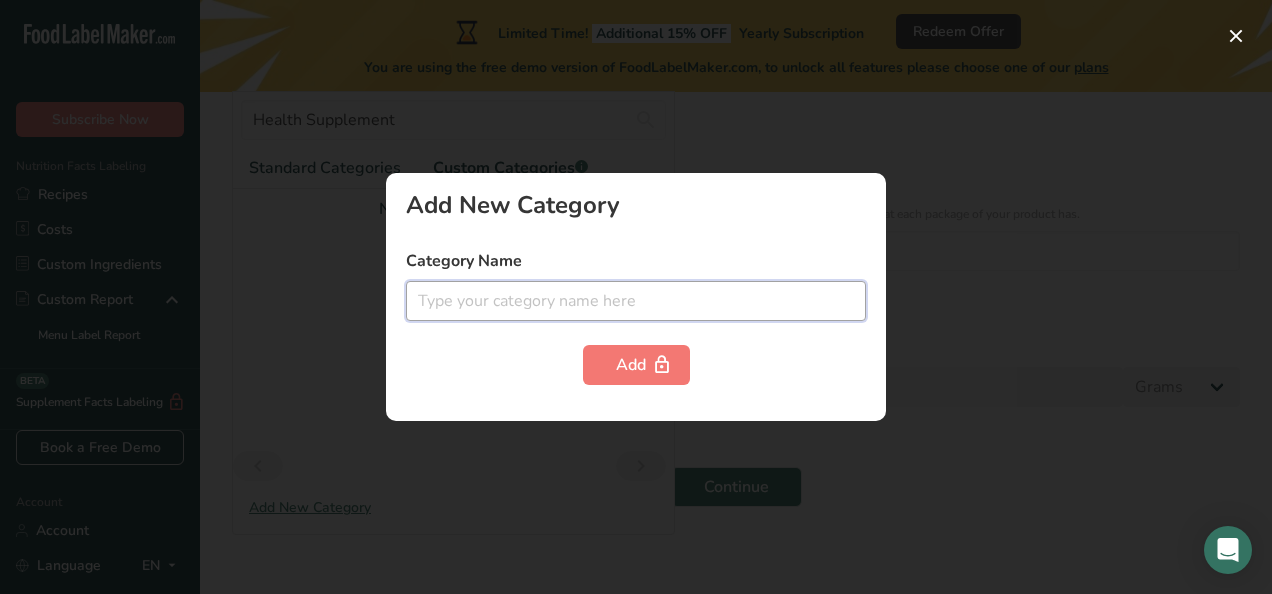 click at bounding box center [636, 301] 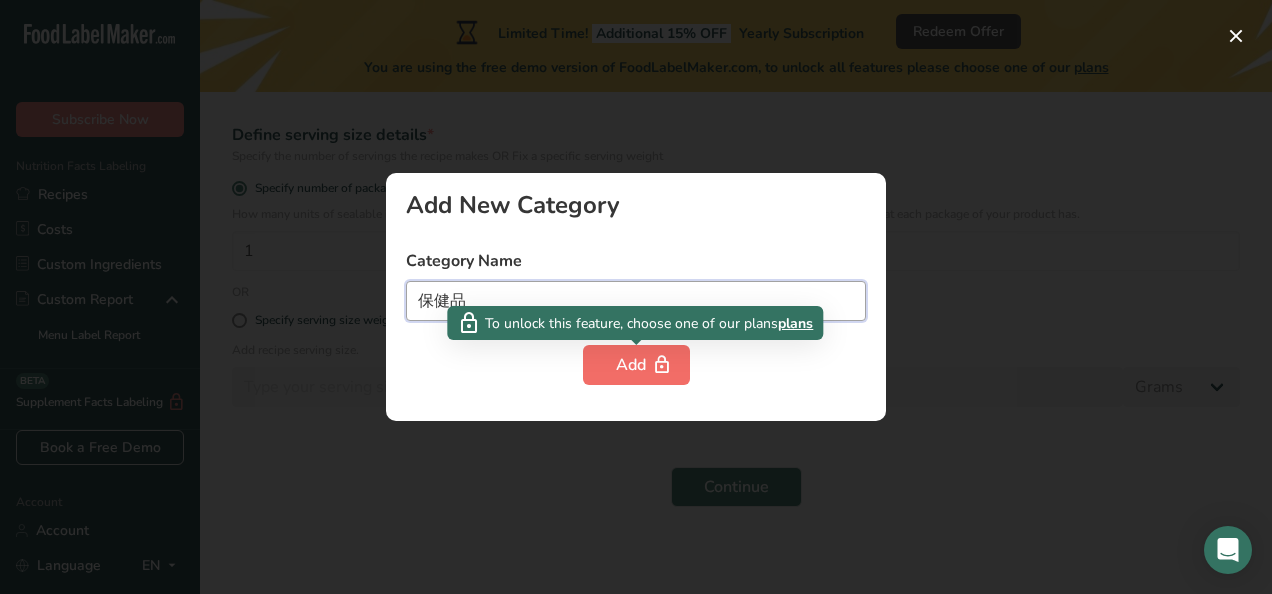 type on "保健品" 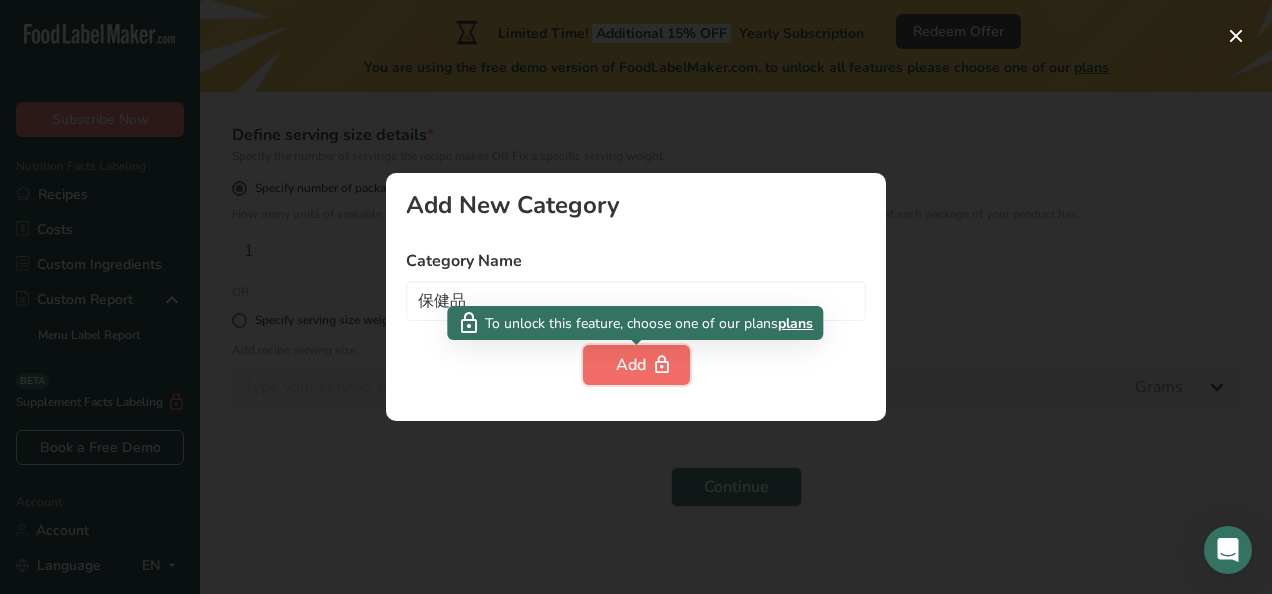 click on "Add" at bounding box center [636, 365] 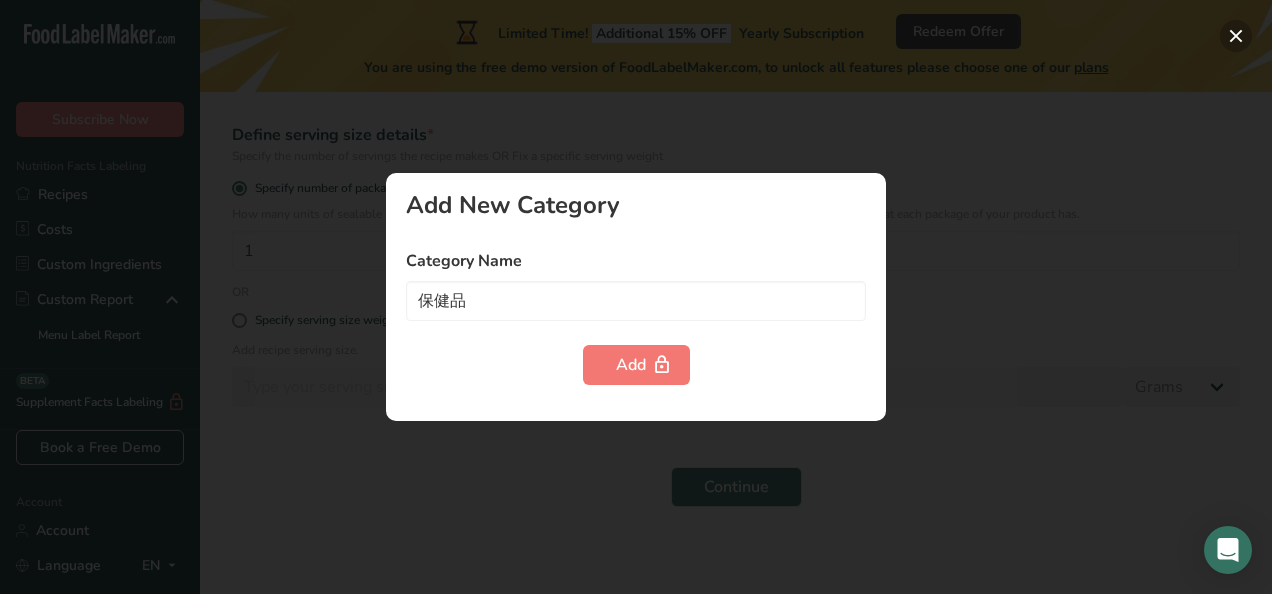 click at bounding box center (1236, 36) 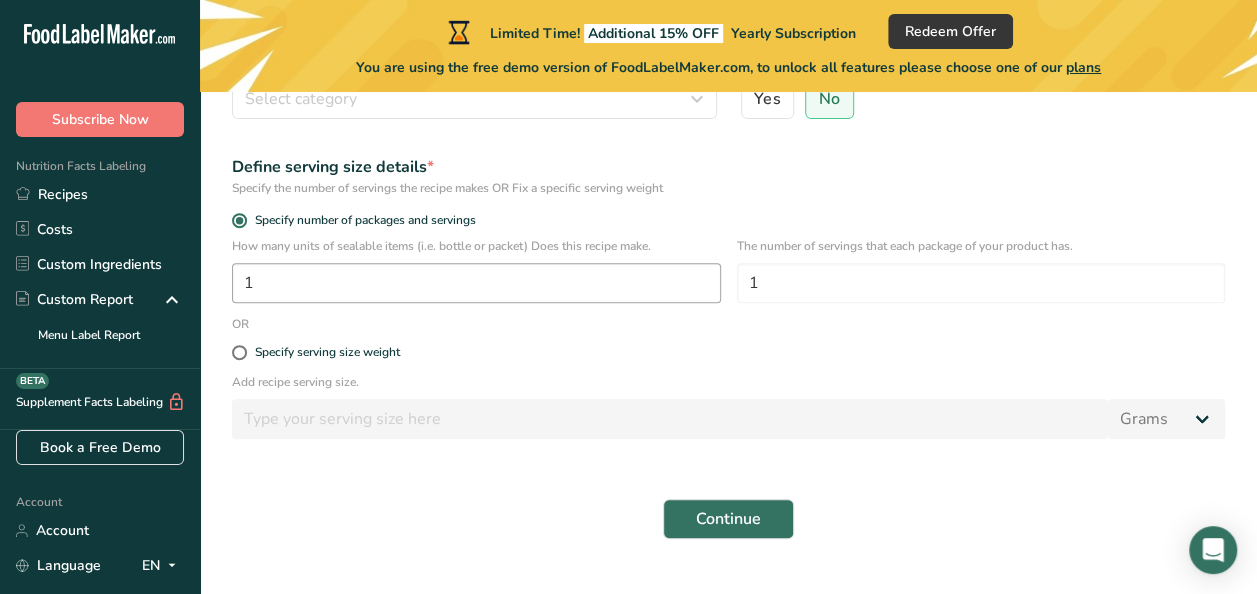 scroll, scrollTop: 274, scrollLeft: 0, axis: vertical 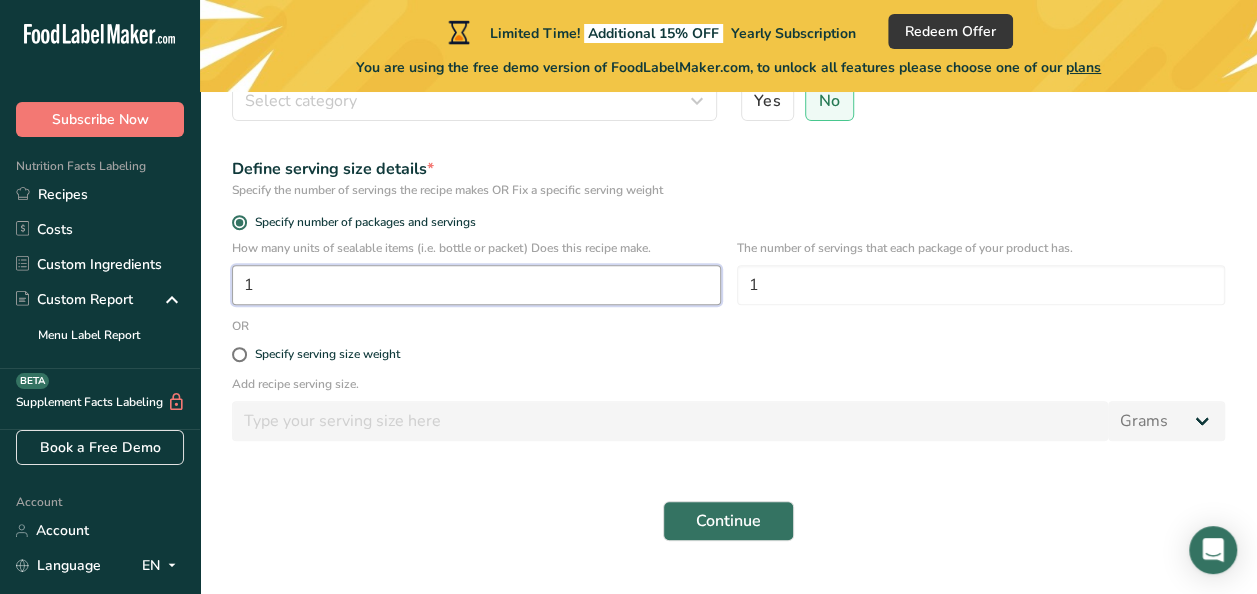 click on "1" at bounding box center (476, 285) 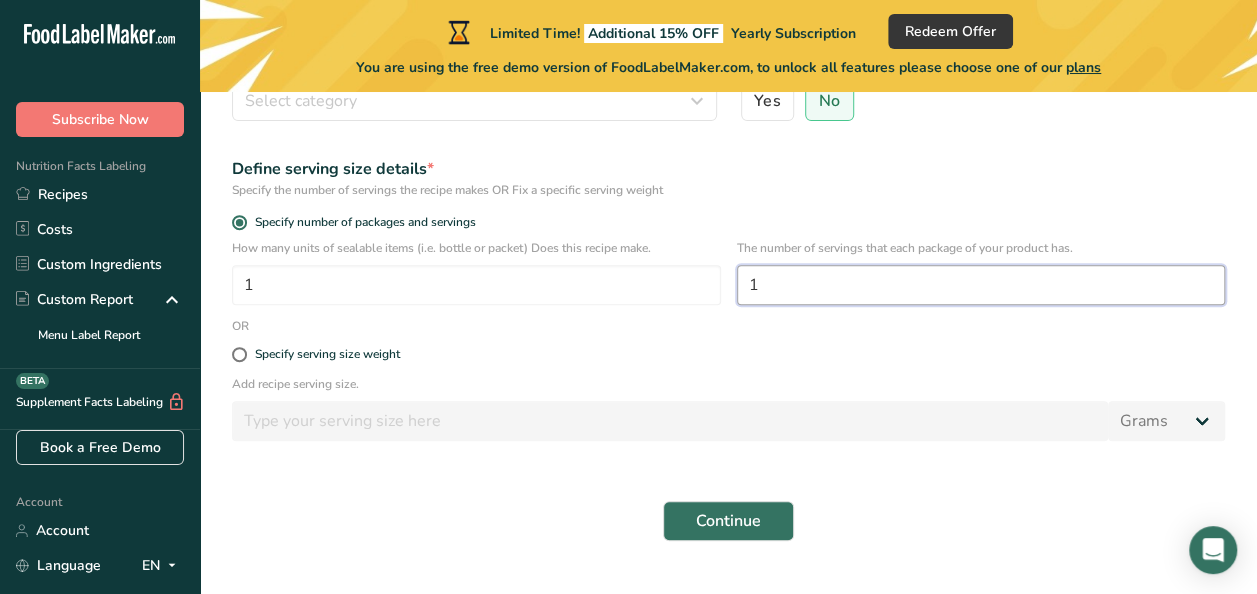 click on "1" at bounding box center (981, 285) 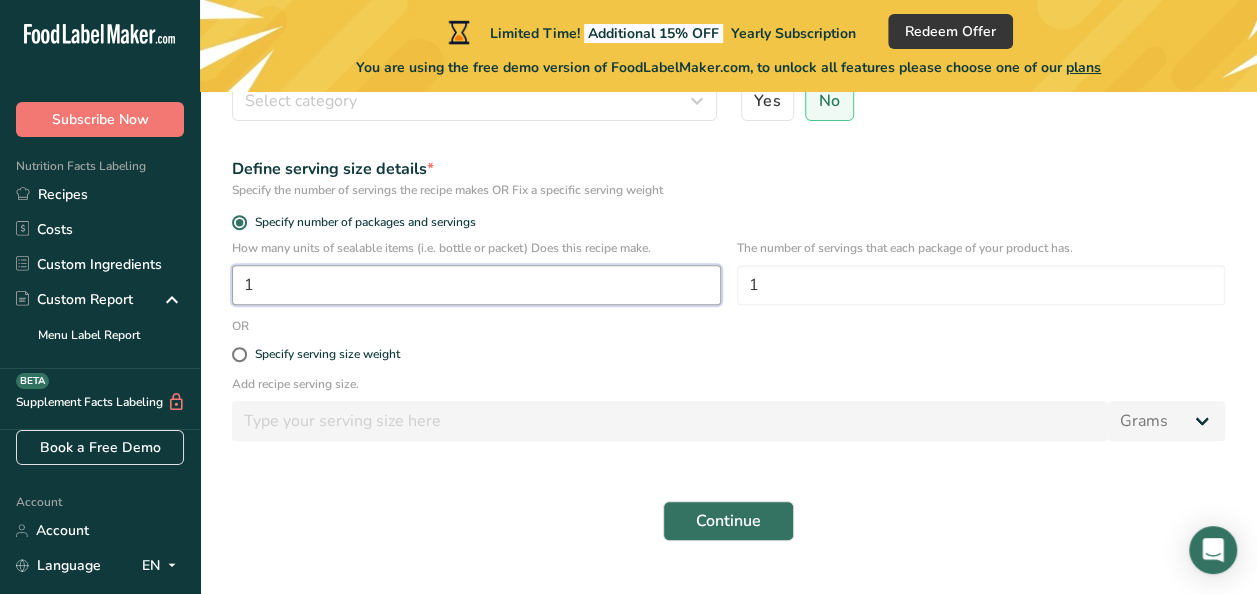 click on "1" at bounding box center (476, 285) 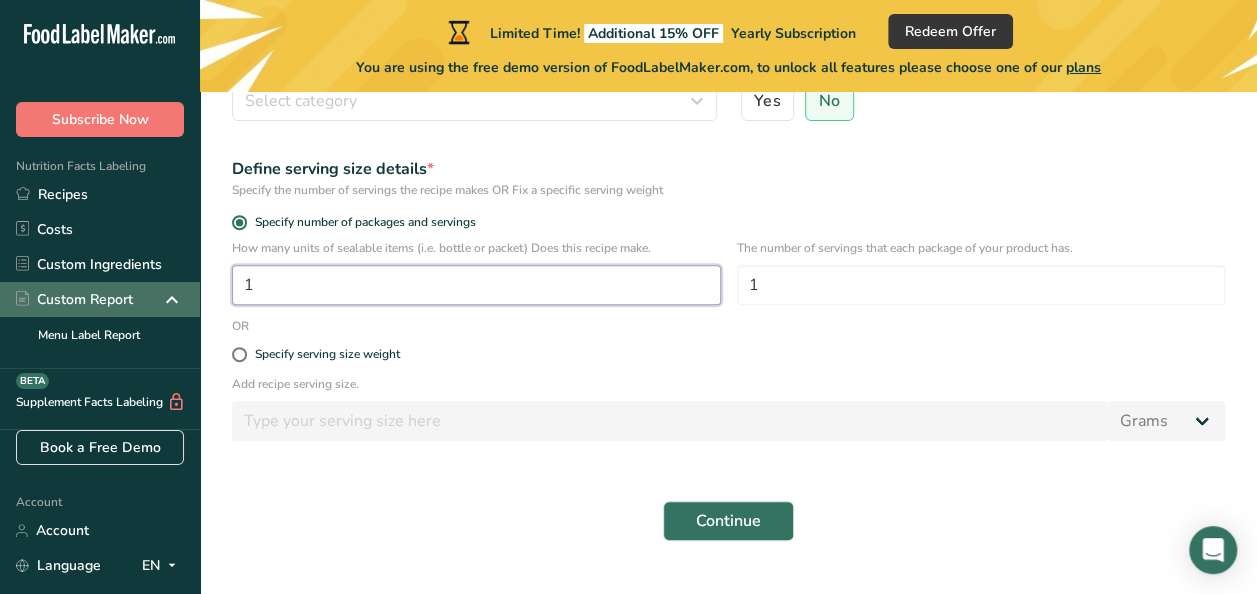 drag, startPoint x: 383, startPoint y: 290, endPoint x: 181, endPoint y: 289, distance: 202.00247 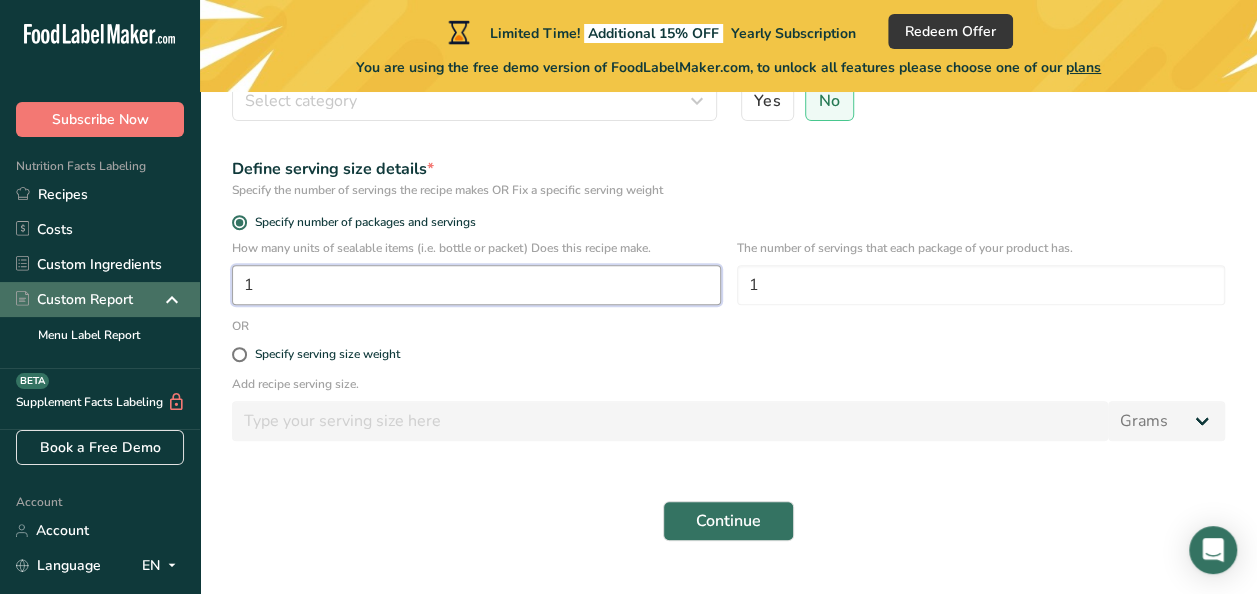 click on ".a-20{fill:#fff;}
Subscribe Now
Nutrition Facts Labeling
Recipes
Costs
Custom Ingredients
Custom Report
Menu Label Report
Supplement Facts Labeling
BETA
Book a Free Demo
Account
Account
Language
EN
English
Spanish
Sign out
Hire an Expert .
FAQ .
About Us .
Terms & Conditions .
Privacy Policy
Powered By FoodLabelMaker ©   2025 All Rights Reserved
Limited Time!" at bounding box center [628, 193] 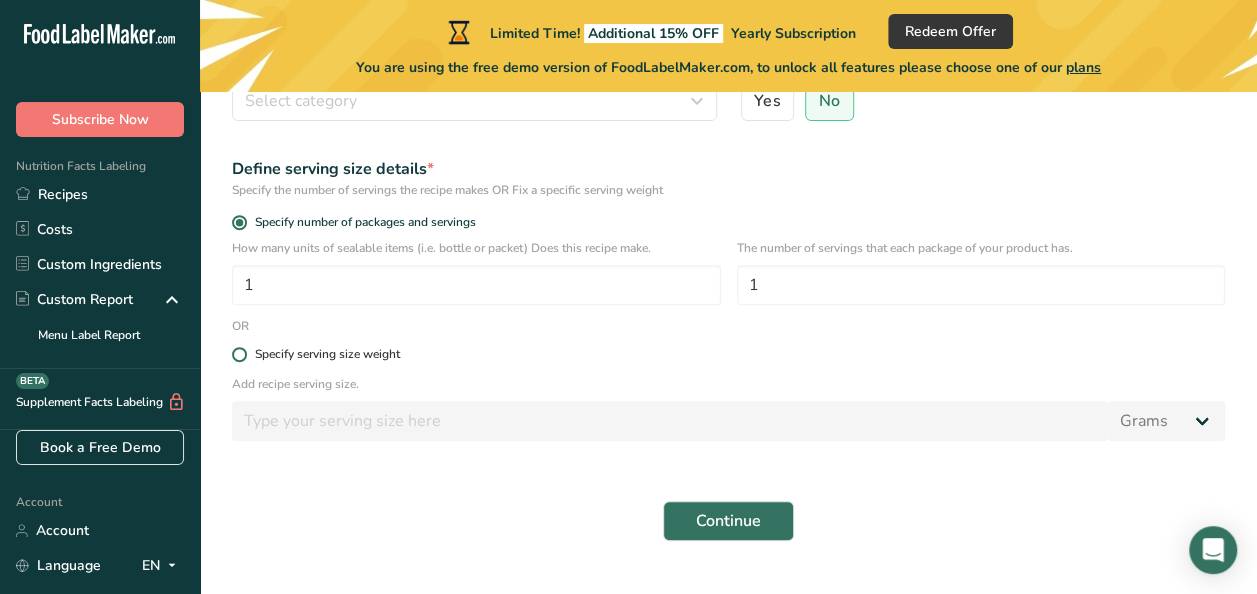 click on "Specify serving size weight" at bounding box center [327, 354] 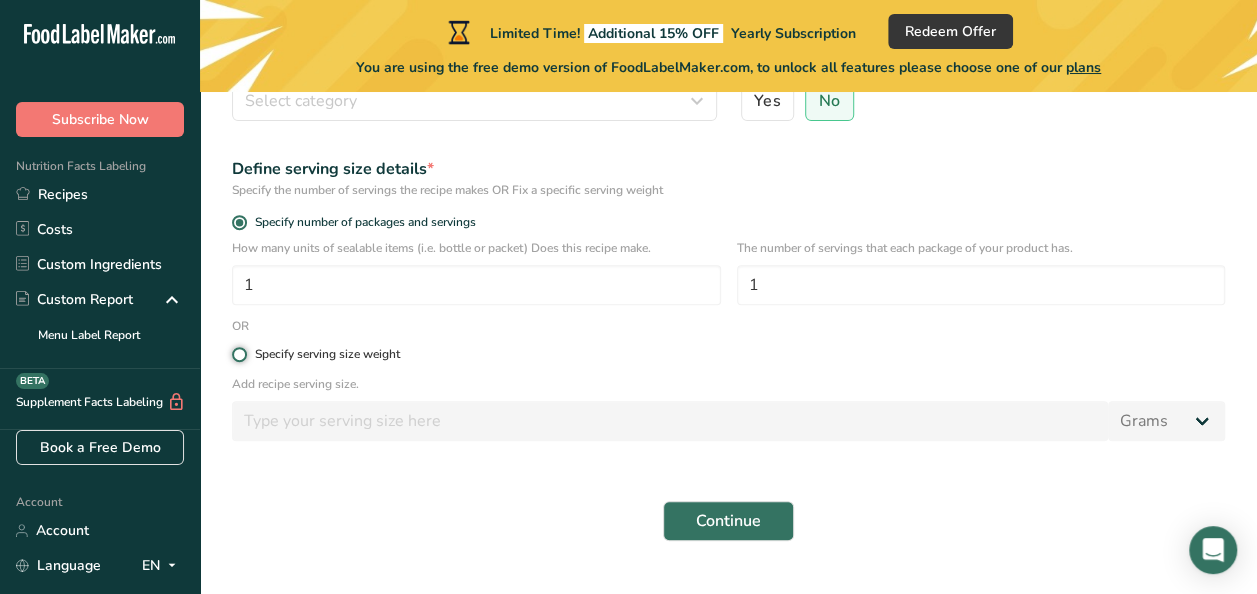 click on "Specify serving size weight" at bounding box center [238, 354] 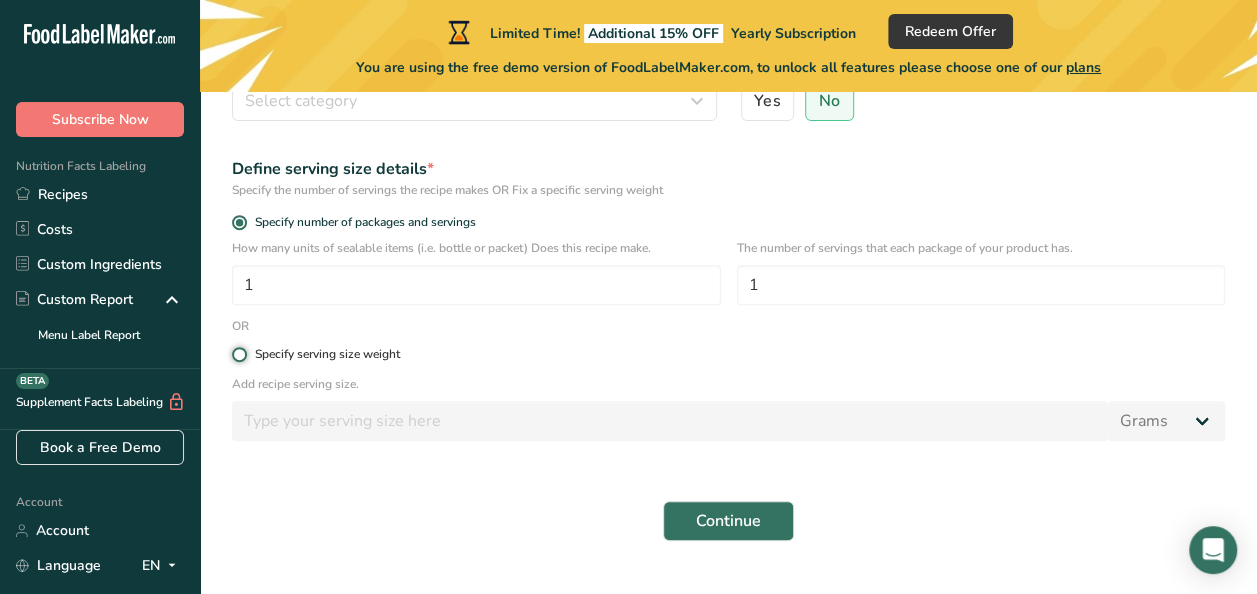 radio on "true" 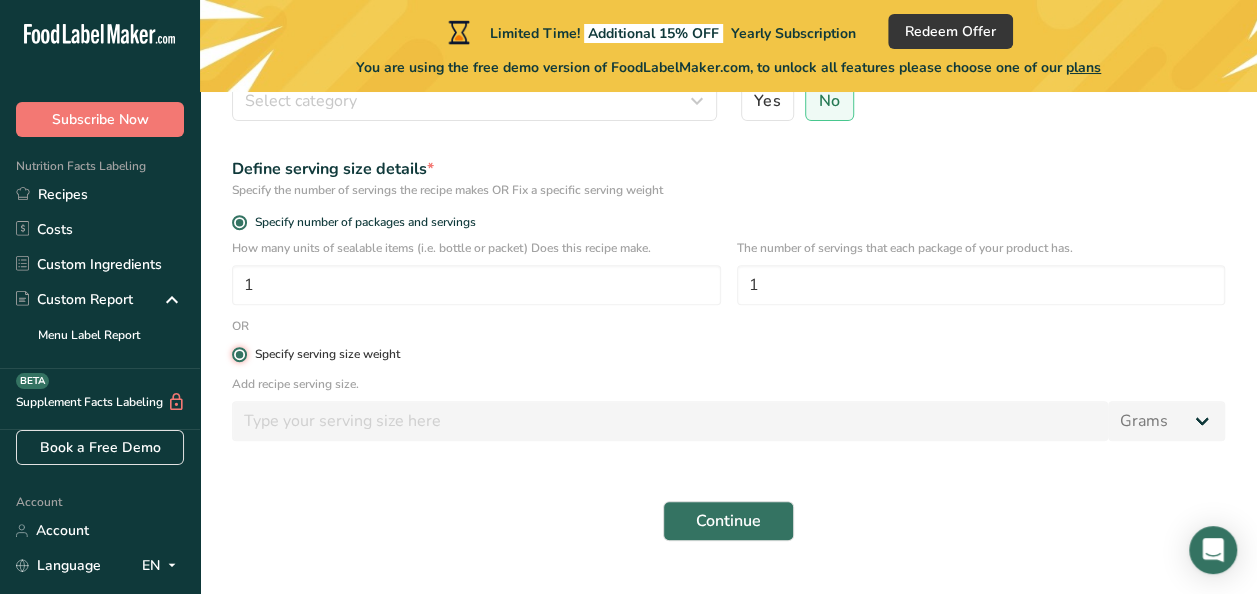radio on "false" 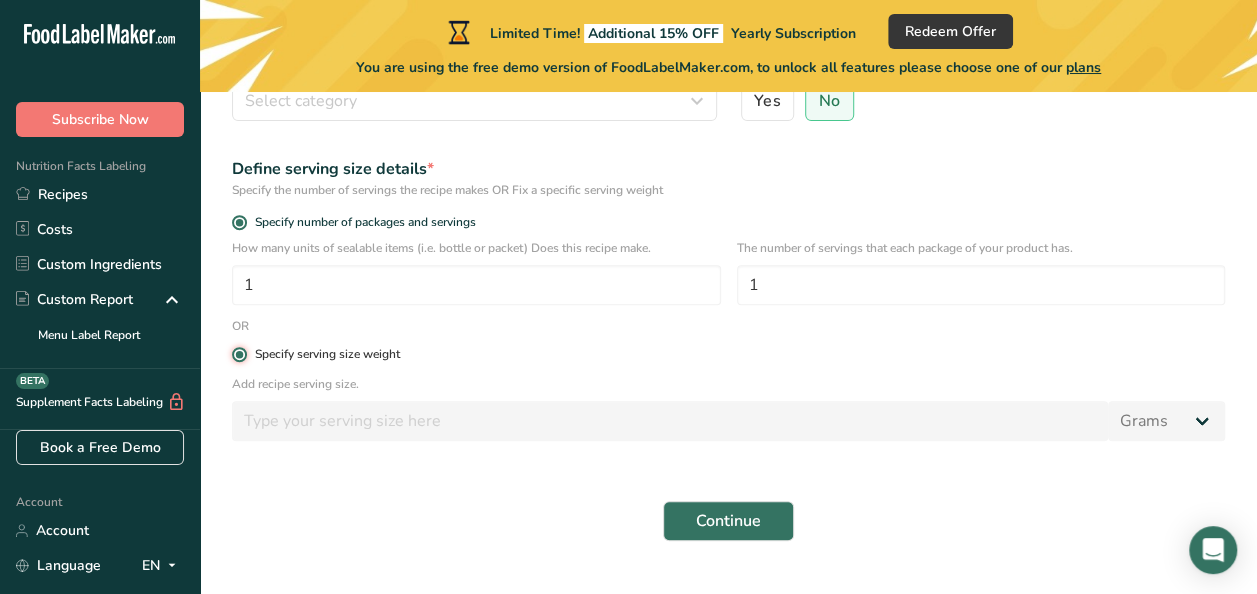 type 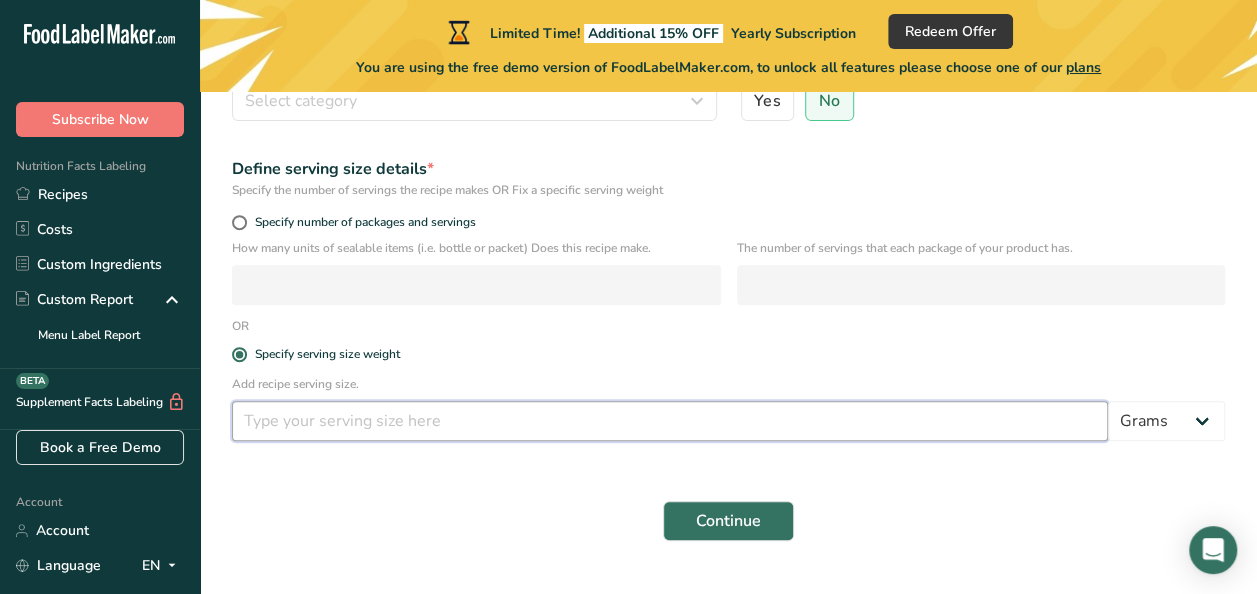 click at bounding box center [670, 421] 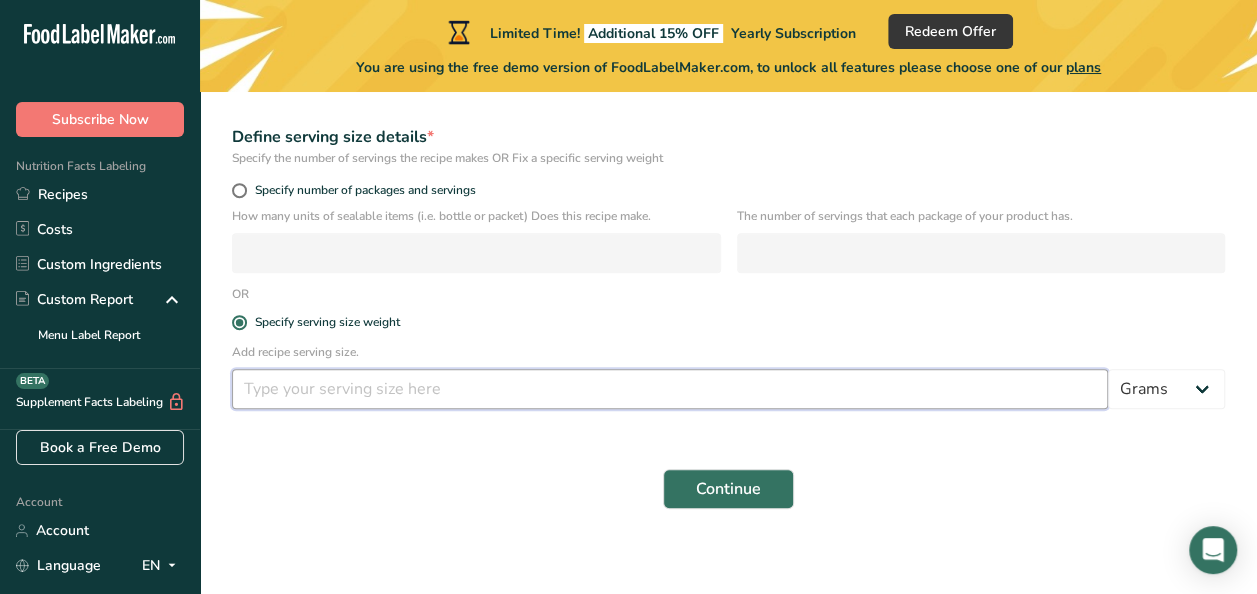 scroll, scrollTop: 308, scrollLeft: 0, axis: vertical 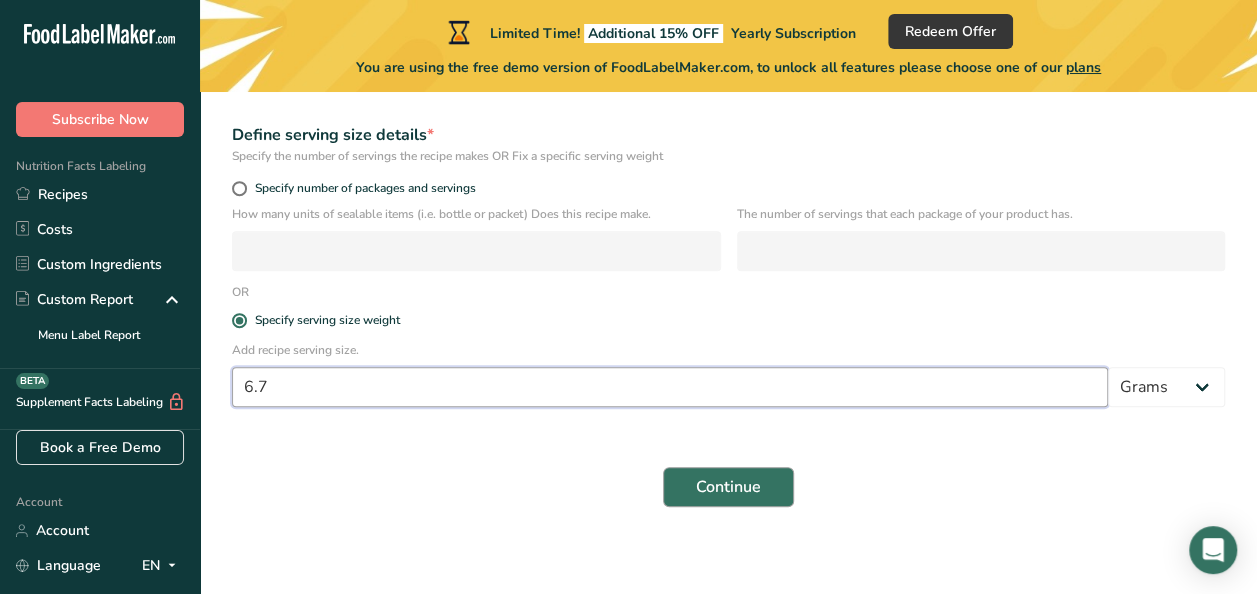 type on "6.7" 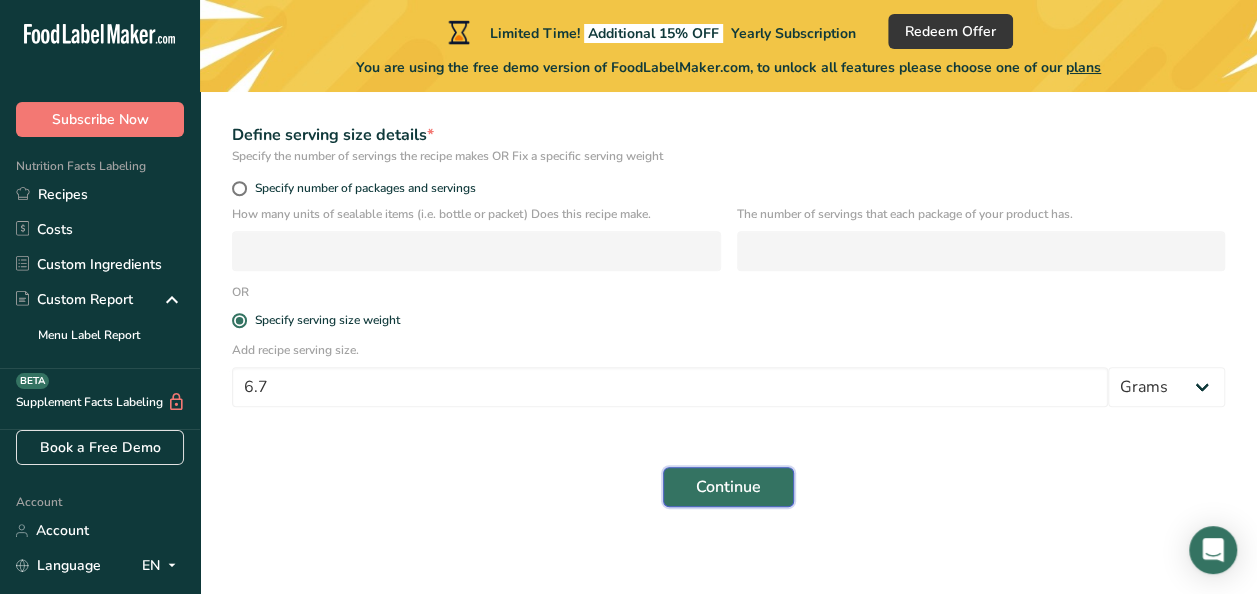 click on "Continue" at bounding box center [728, 487] 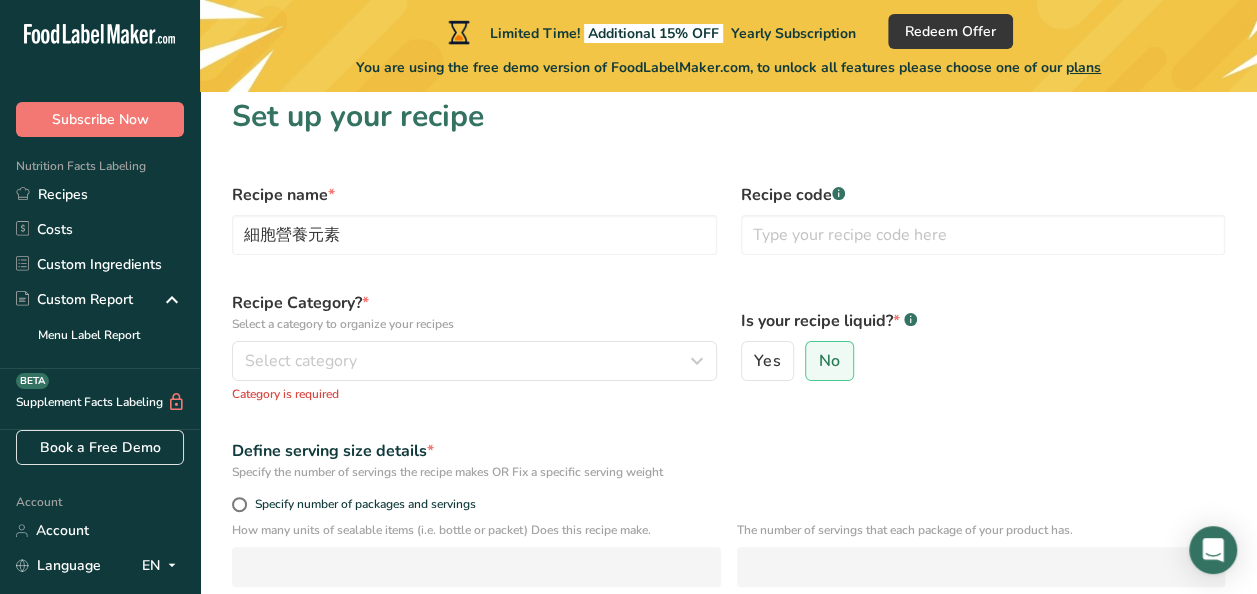 scroll, scrollTop: 12, scrollLeft: 0, axis: vertical 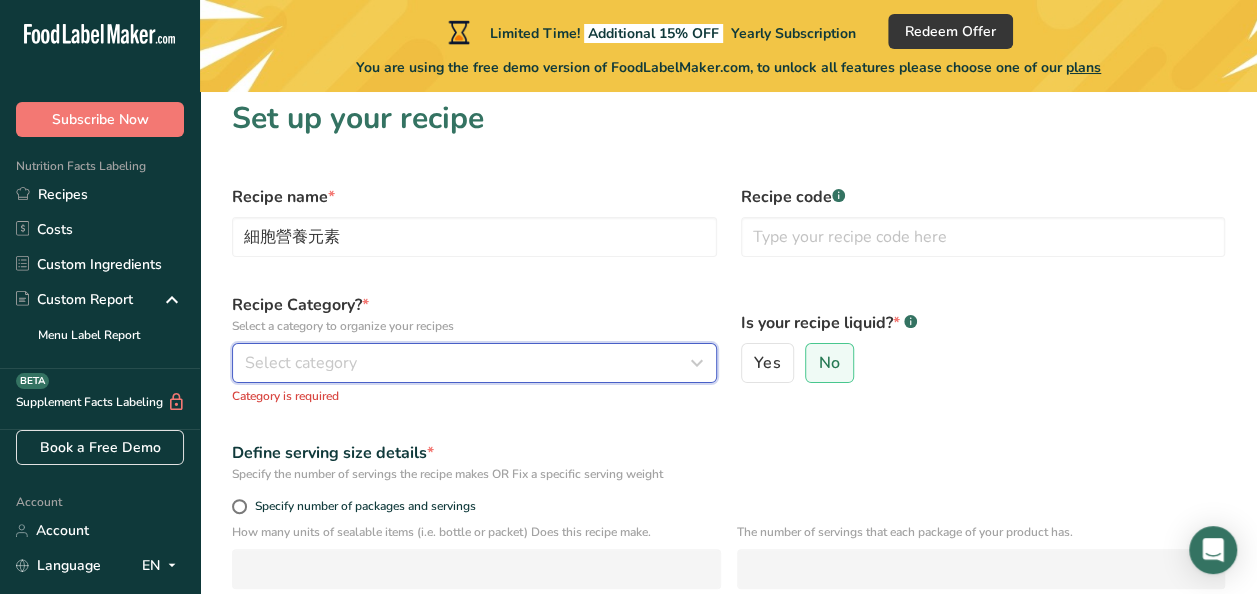 click on "Select category" at bounding box center (468, 363) 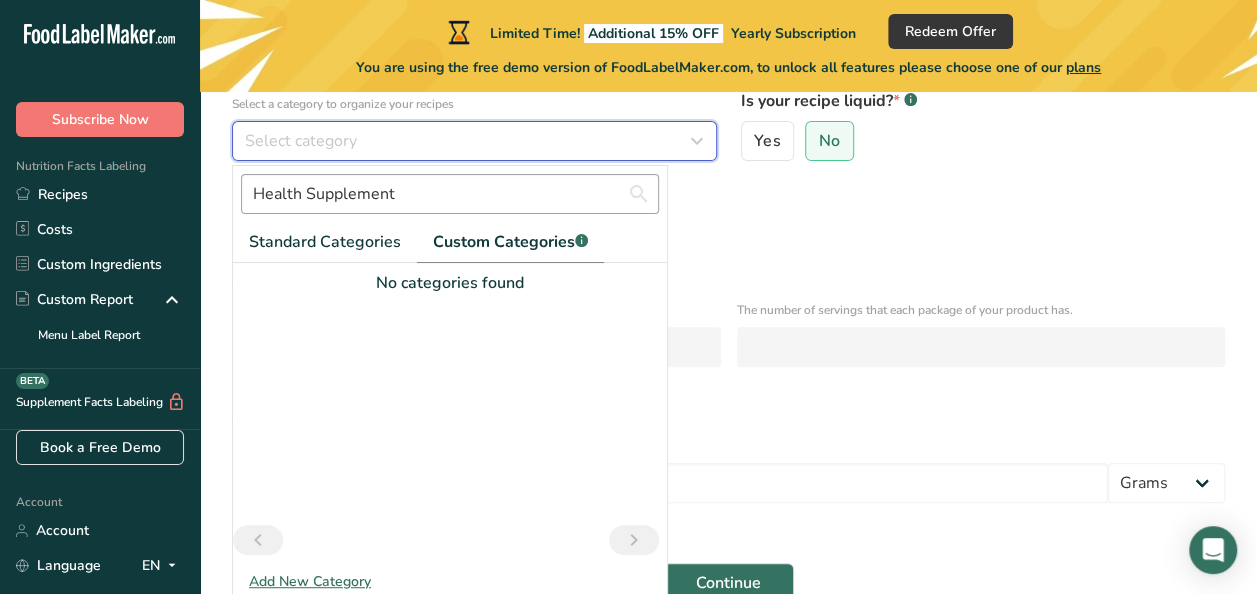 scroll, scrollTop: 236, scrollLeft: 0, axis: vertical 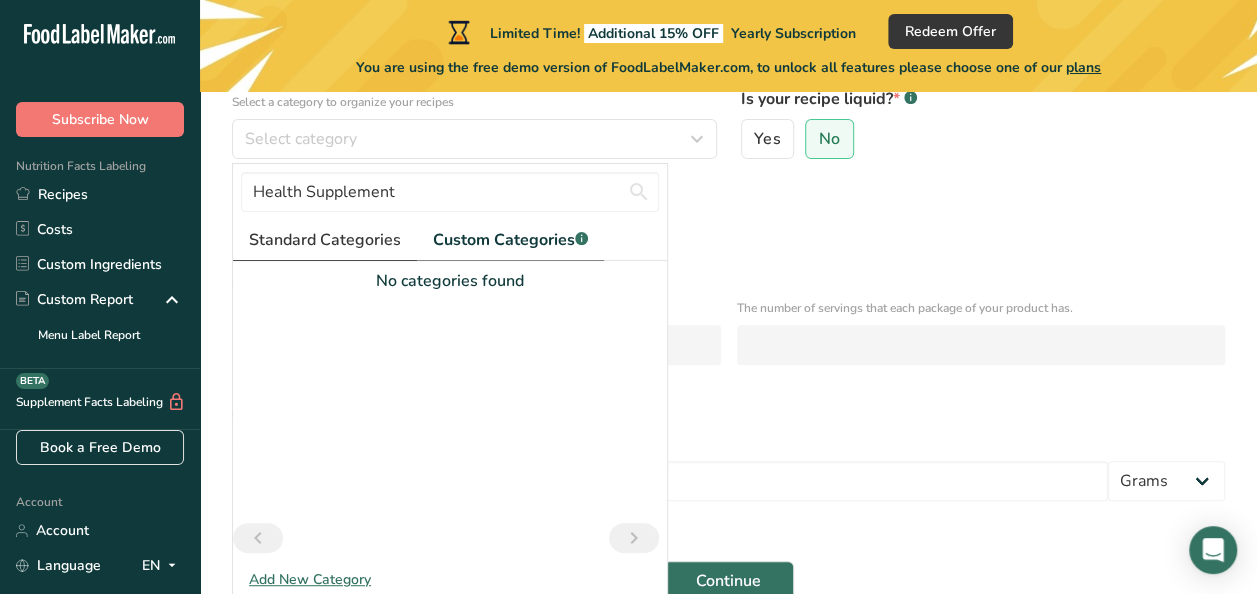 click on "Standard Categories" at bounding box center (325, 240) 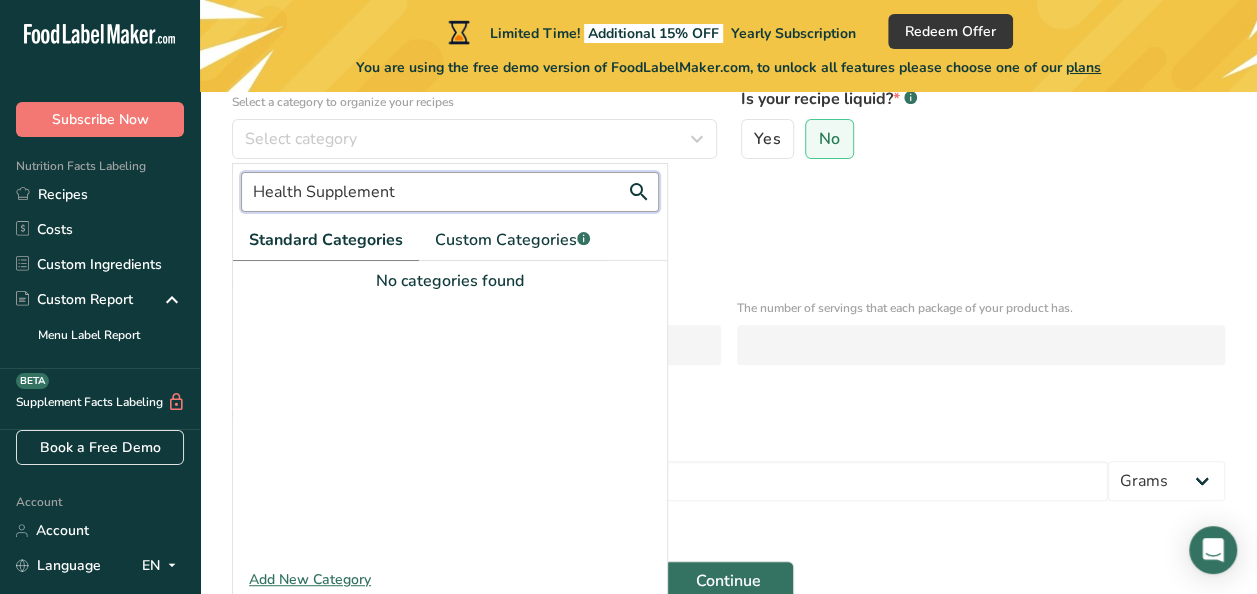 drag, startPoint x: 431, startPoint y: 192, endPoint x: 0, endPoint y: 133, distance: 435.01953 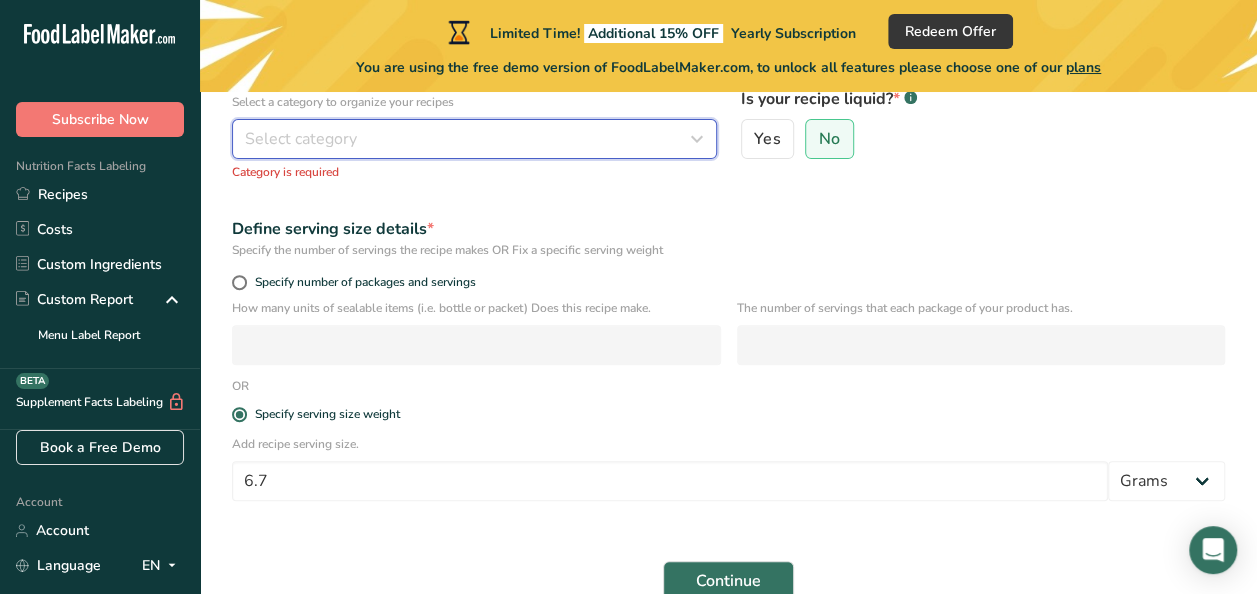 click on "Select category" at bounding box center [468, 139] 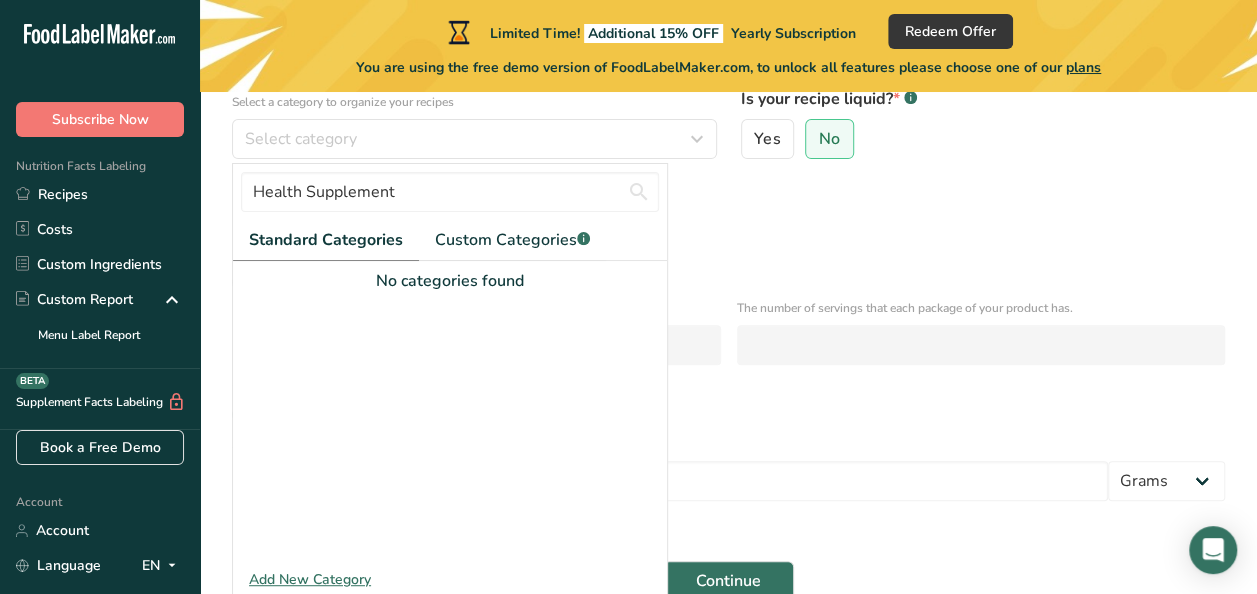 click on "Standard Categories" at bounding box center (326, 240) 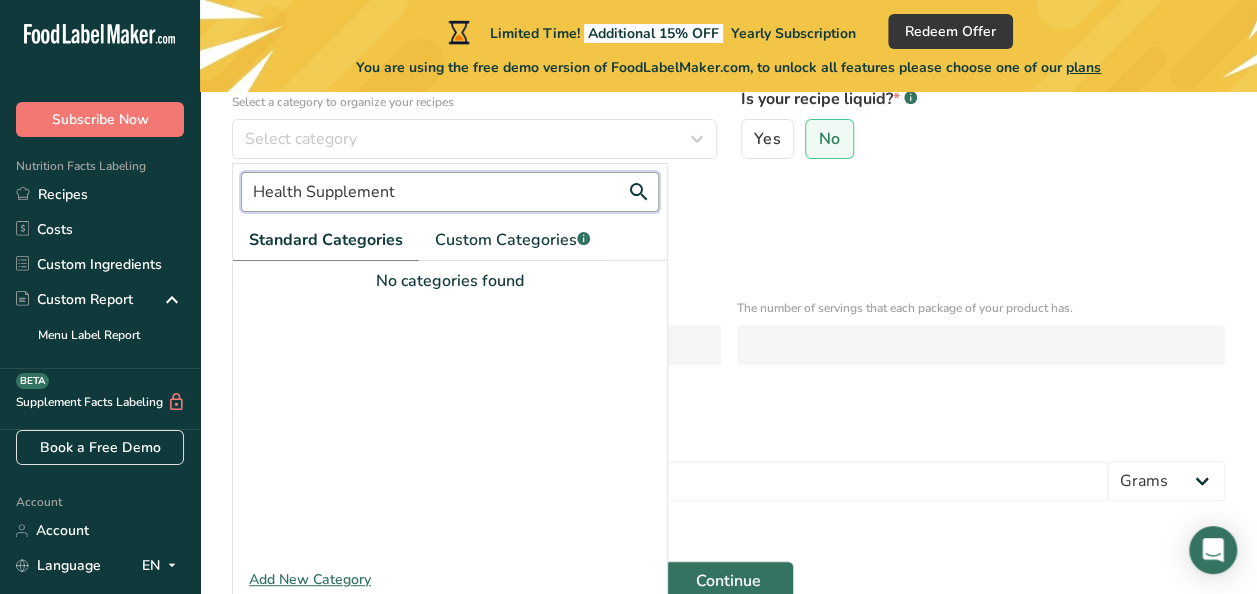 click on "Health Supplement" at bounding box center (450, 192) 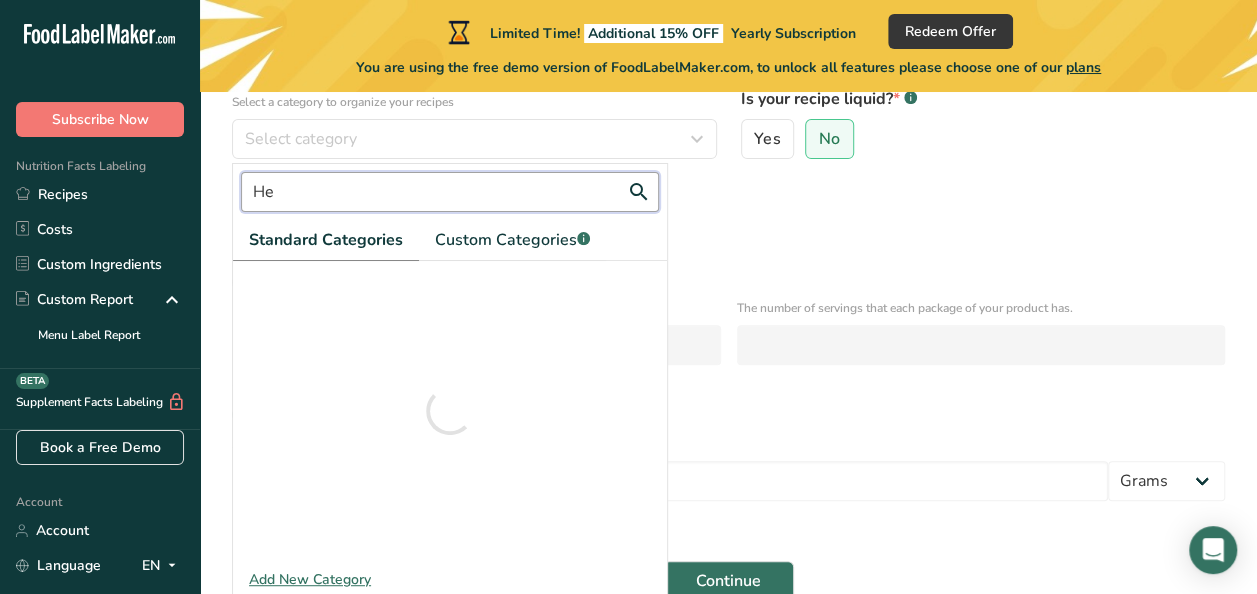 type on "H" 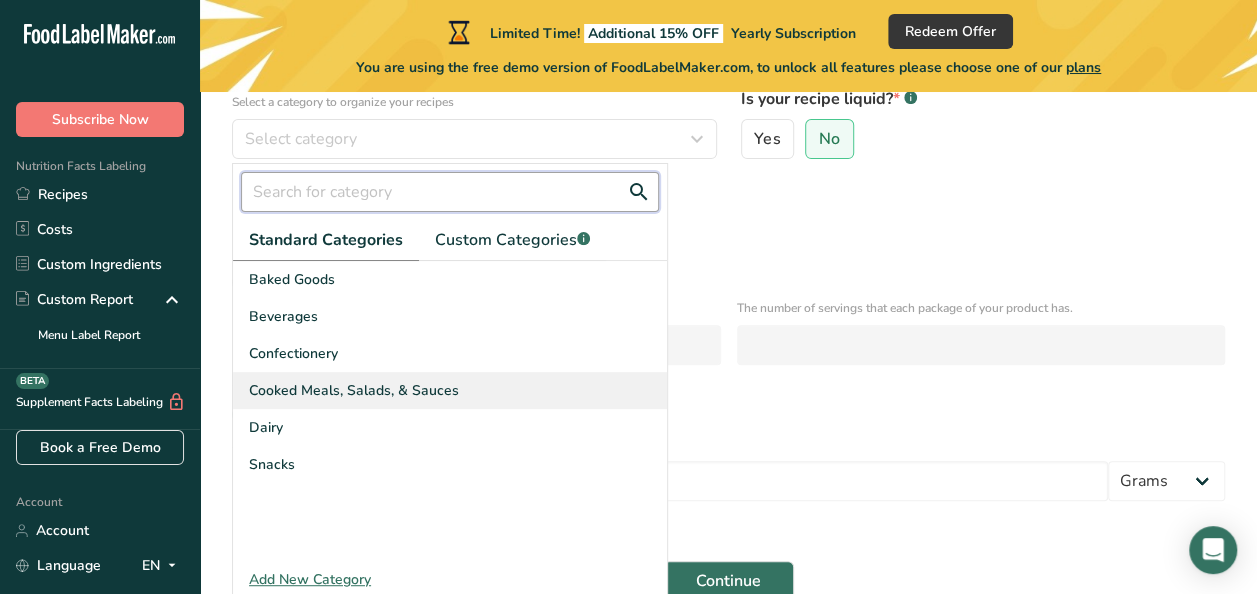 type 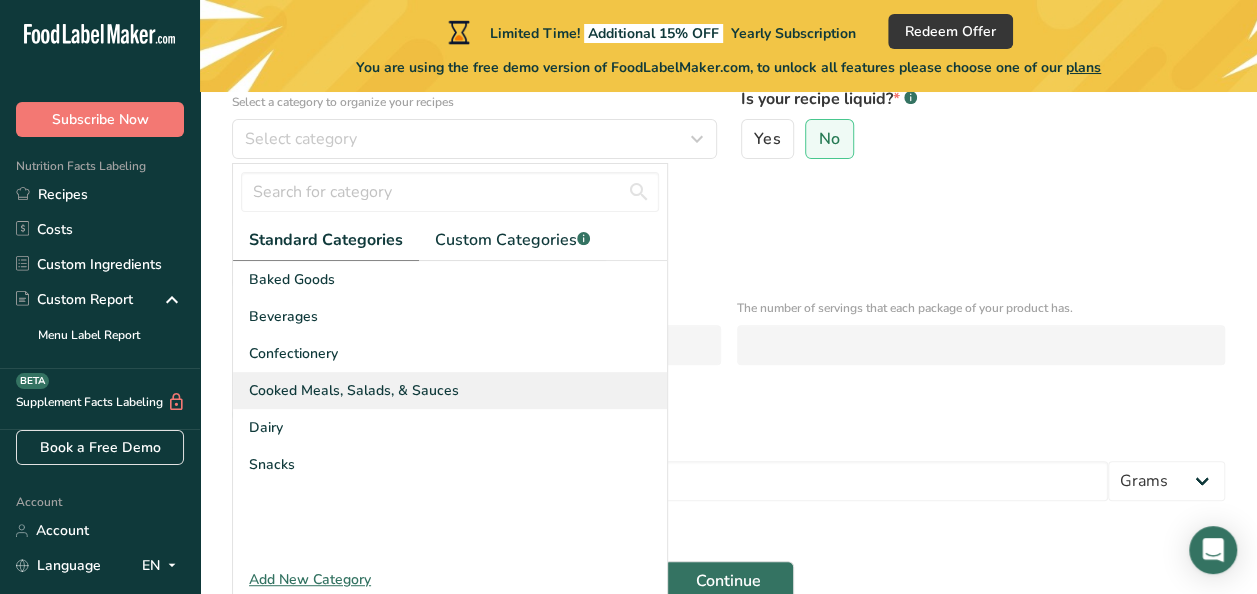 click on "Cooked Meals, Salads, & Sauces" at bounding box center [354, 390] 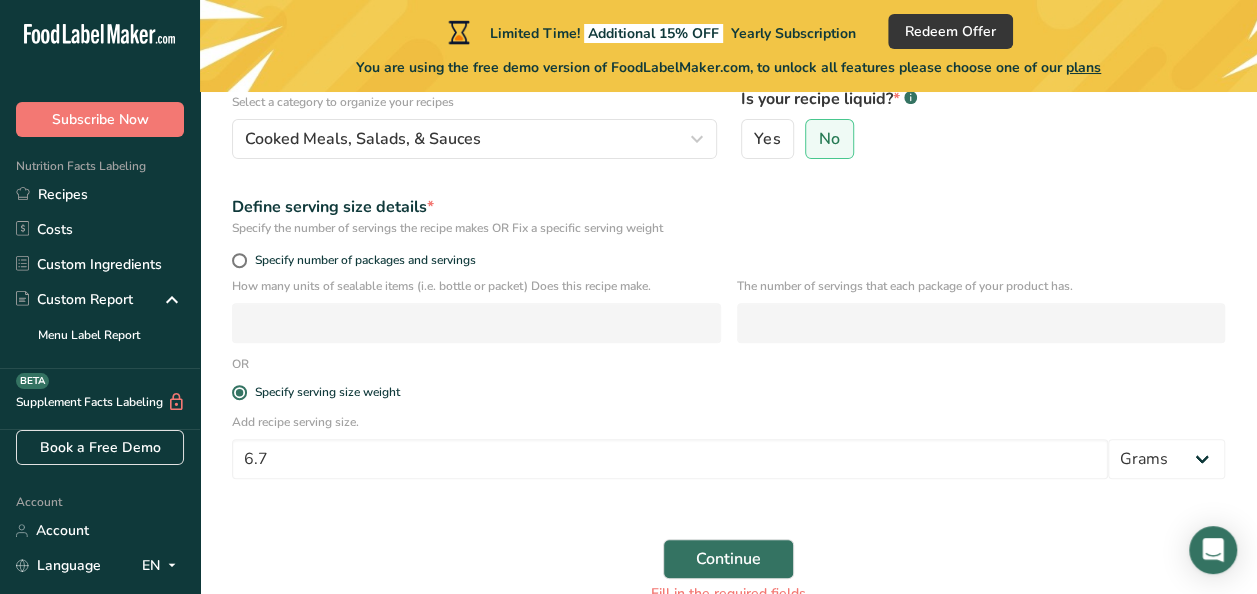scroll, scrollTop: 366, scrollLeft: 0, axis: vertical 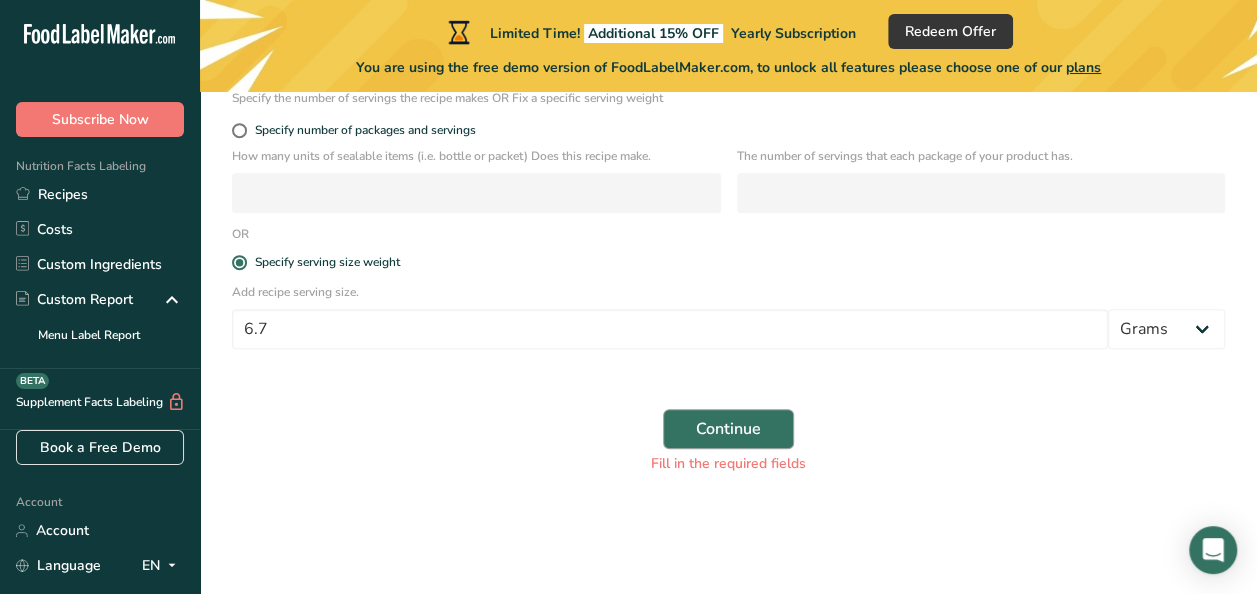 click on "Continue" at bounding box center [728, 429] 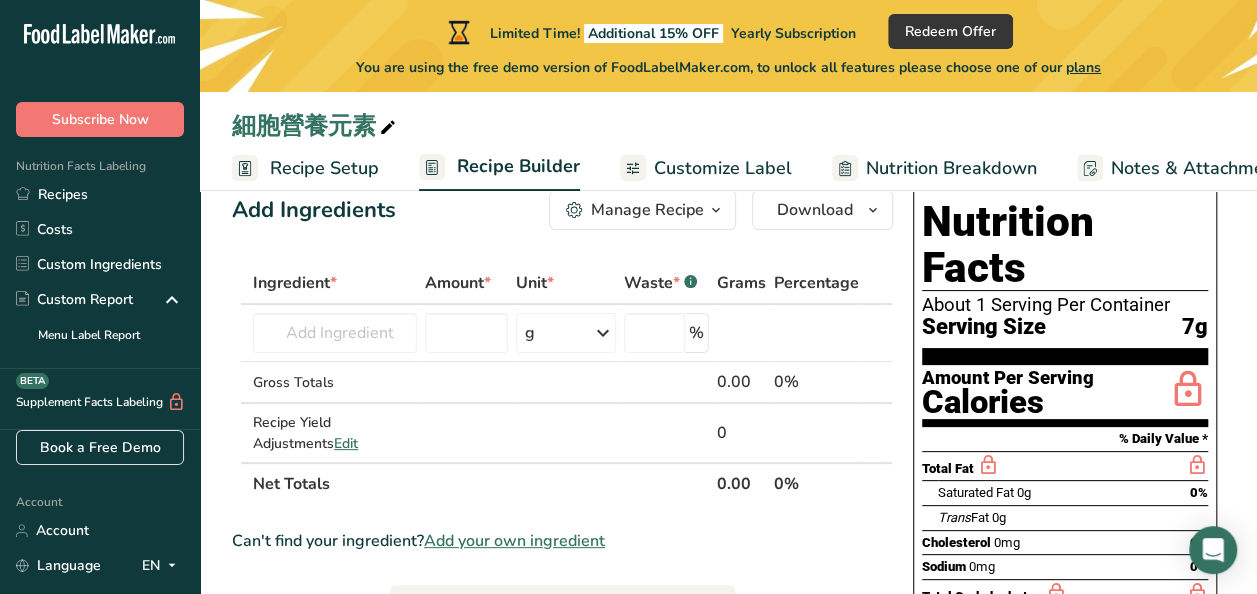 scroll, scrollTop: 32, scrollLeft: 0, axis: vertical 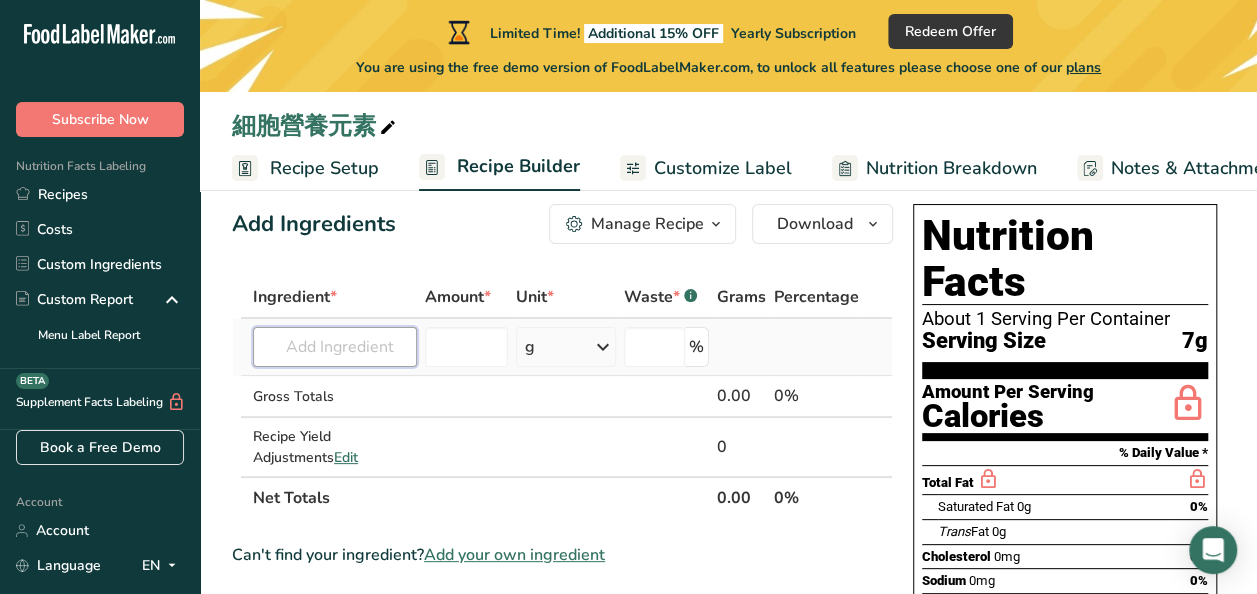 click at bounding box center [335, 347] 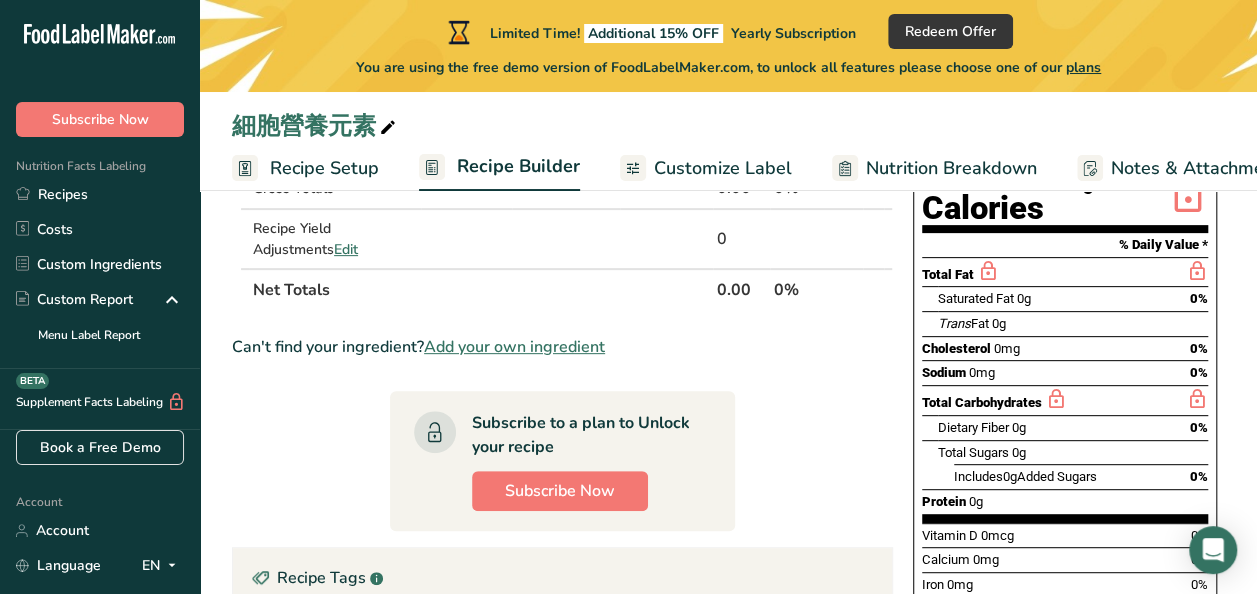scroll, scrollTop: 0, scrollLeft: 0, axis: both 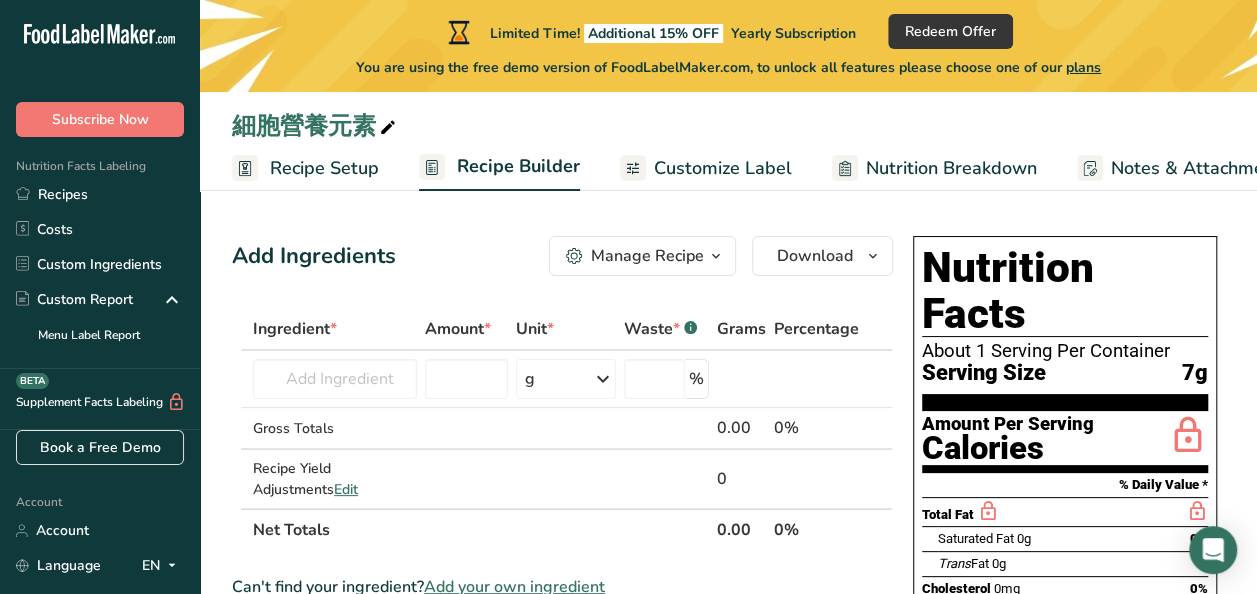 click on "Recipe Setup" at bounding box center (324, 168) 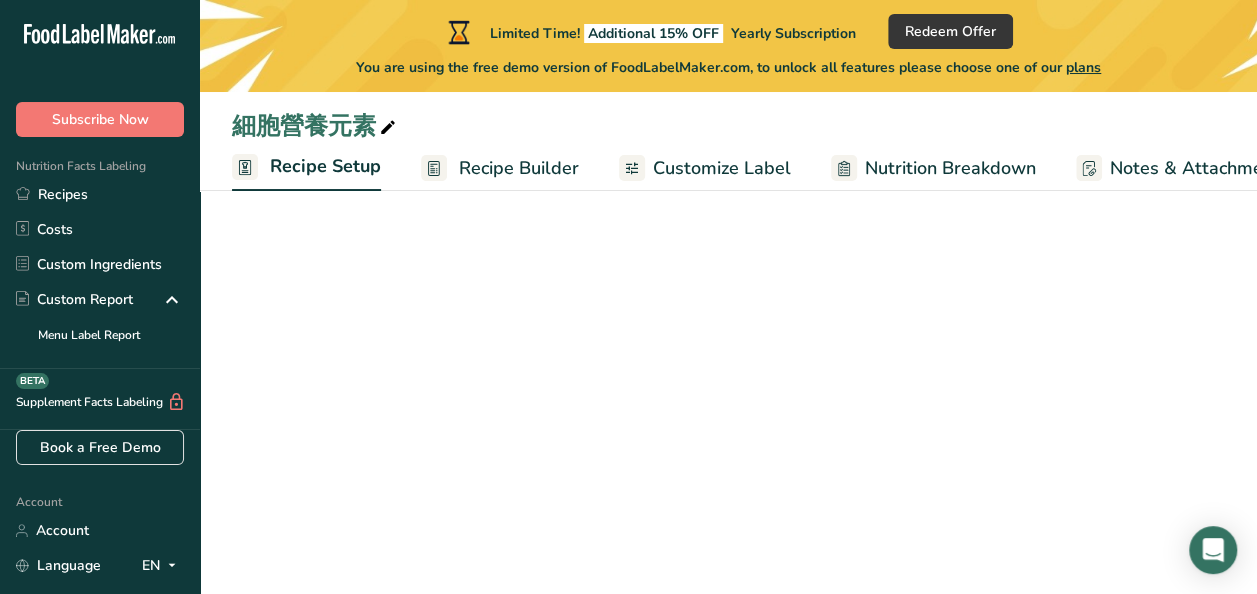 scroll, scrollTop: 0, scrollLeft: 7, axis: horizontal 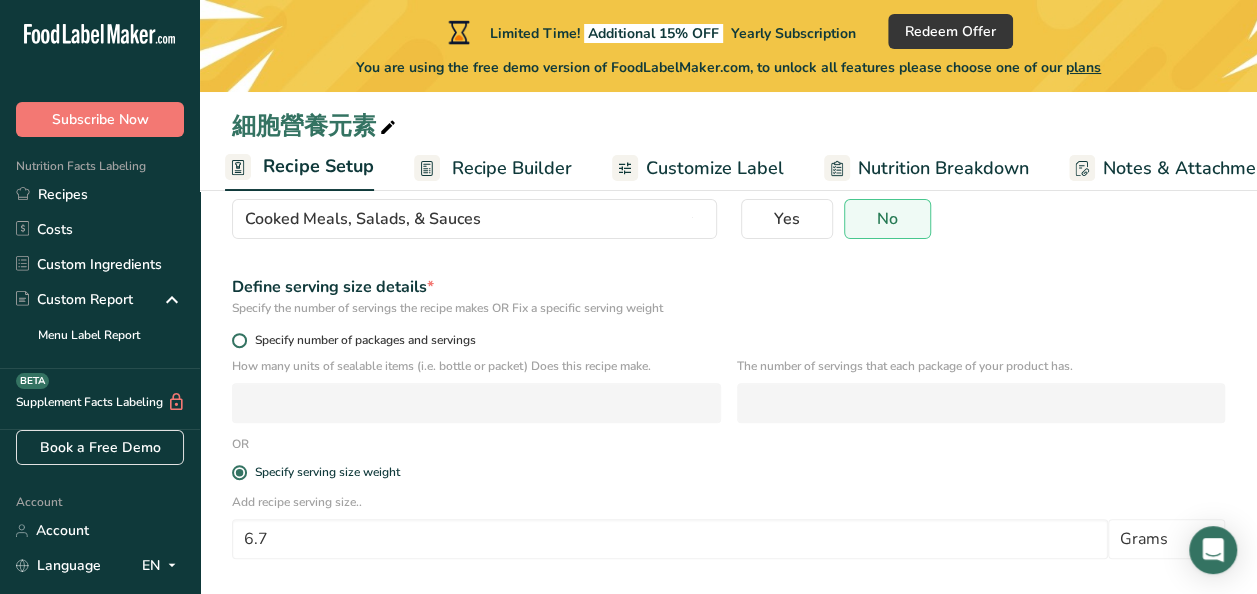 click on "Specify number of packages and servings" at bounding box center [361, 340] 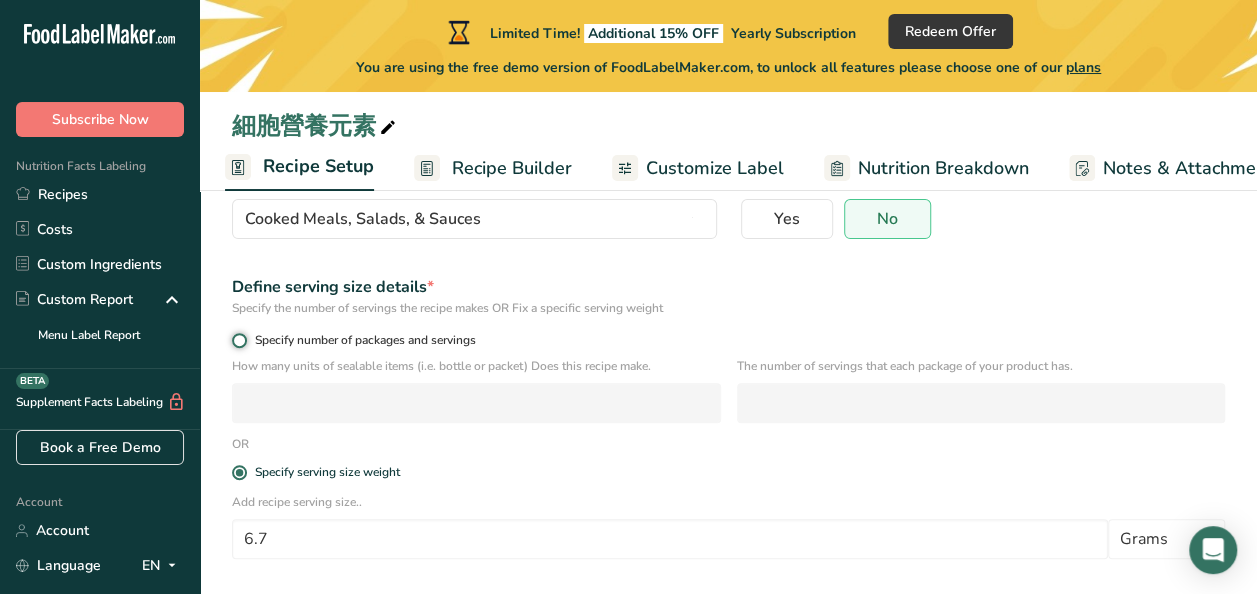 click on "Specify number of packages and servings" at bounding box center [238, 340] 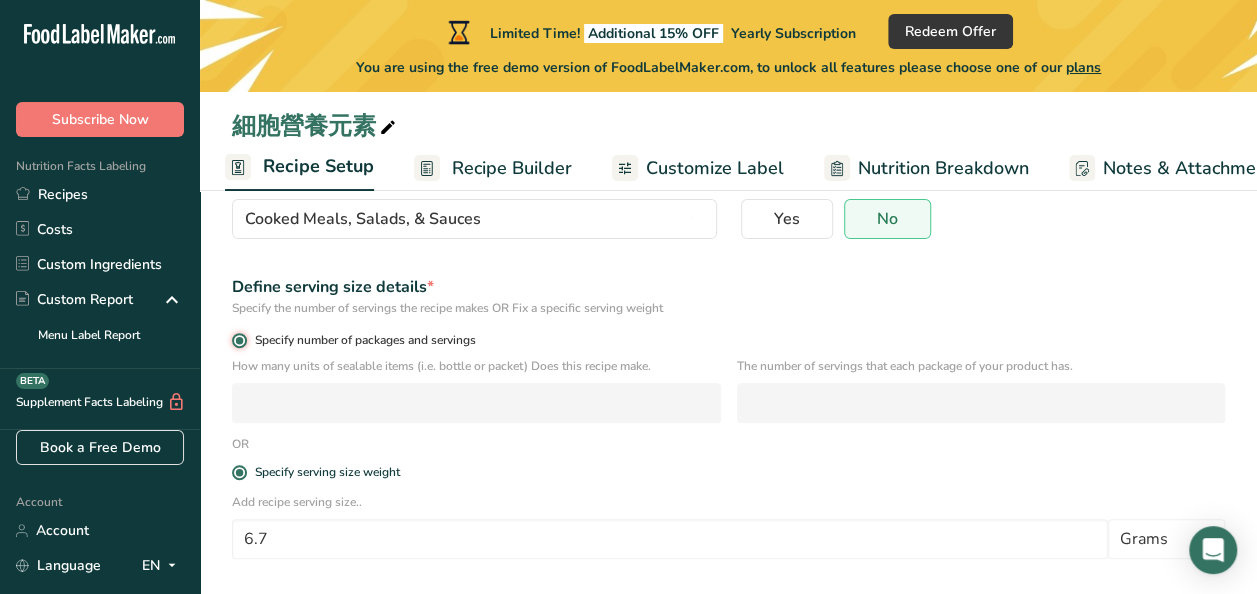 radio on "false" 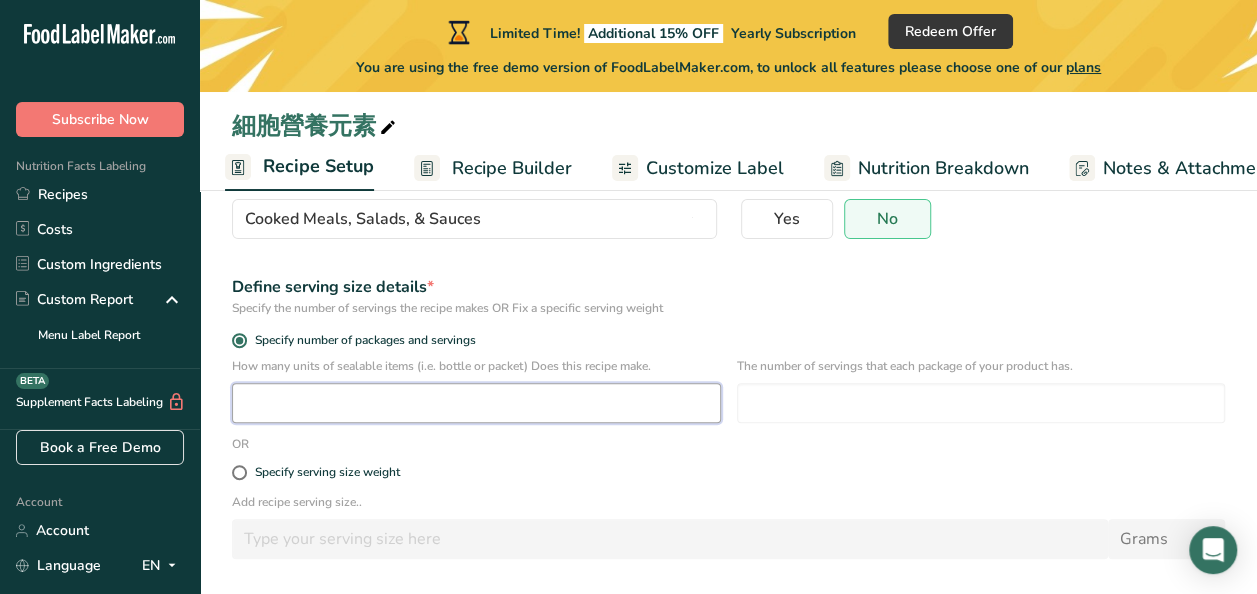 click at bounding box center (476, 403) 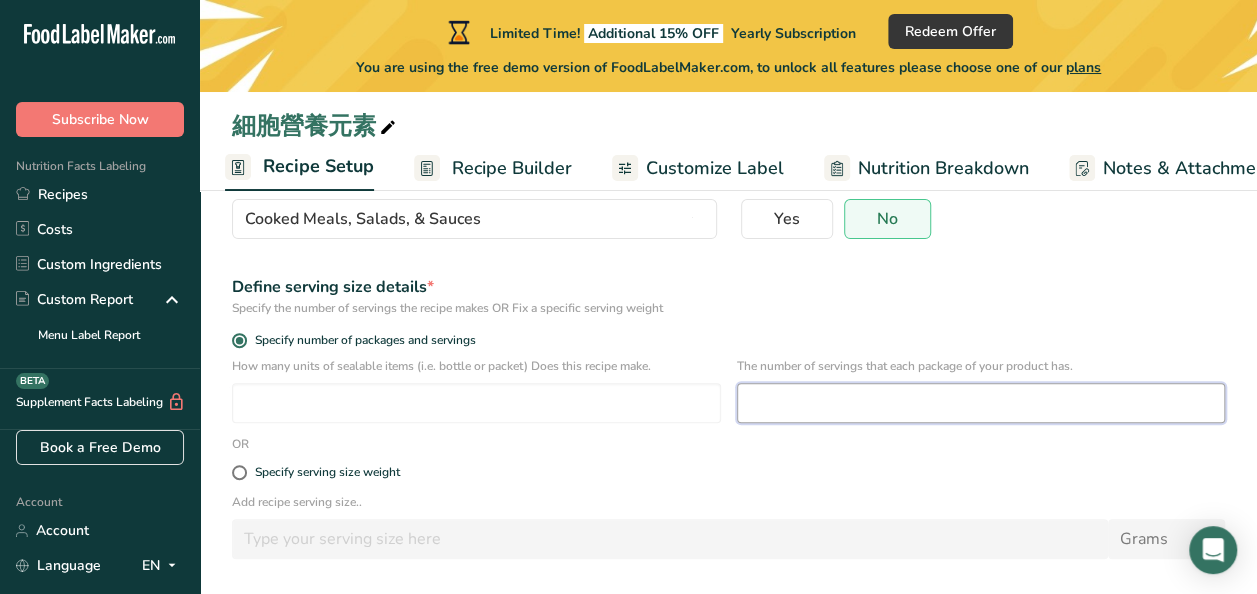 click at bounding box center [981, 403] 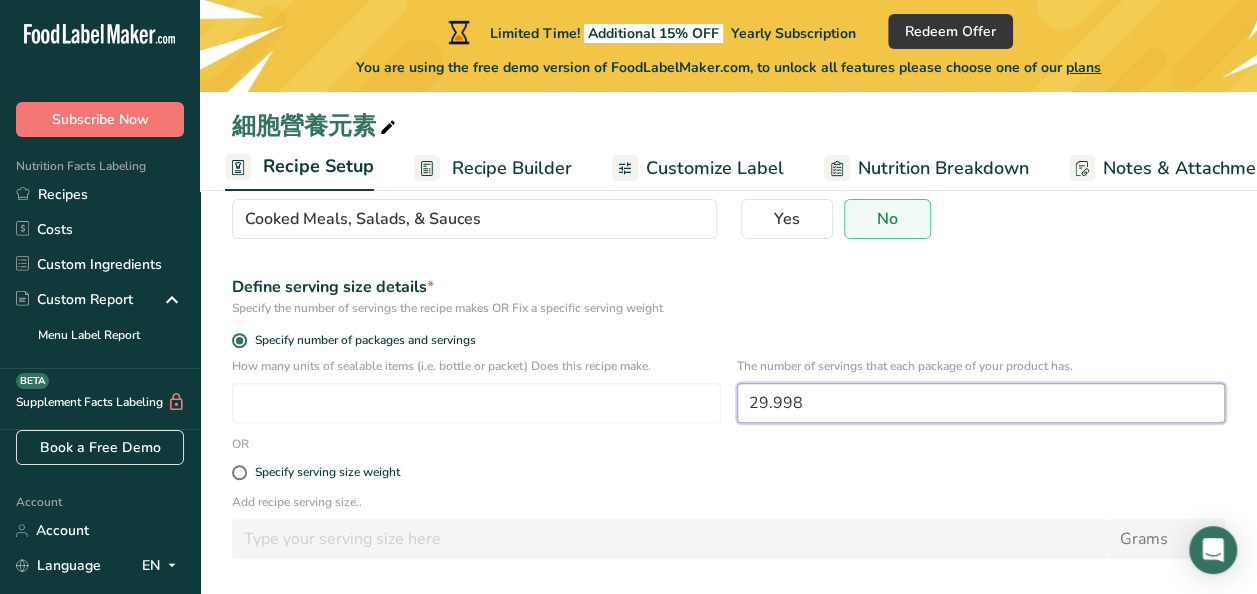scroll, scrollTop: 277, scrollLeft: 0, axis: vertical 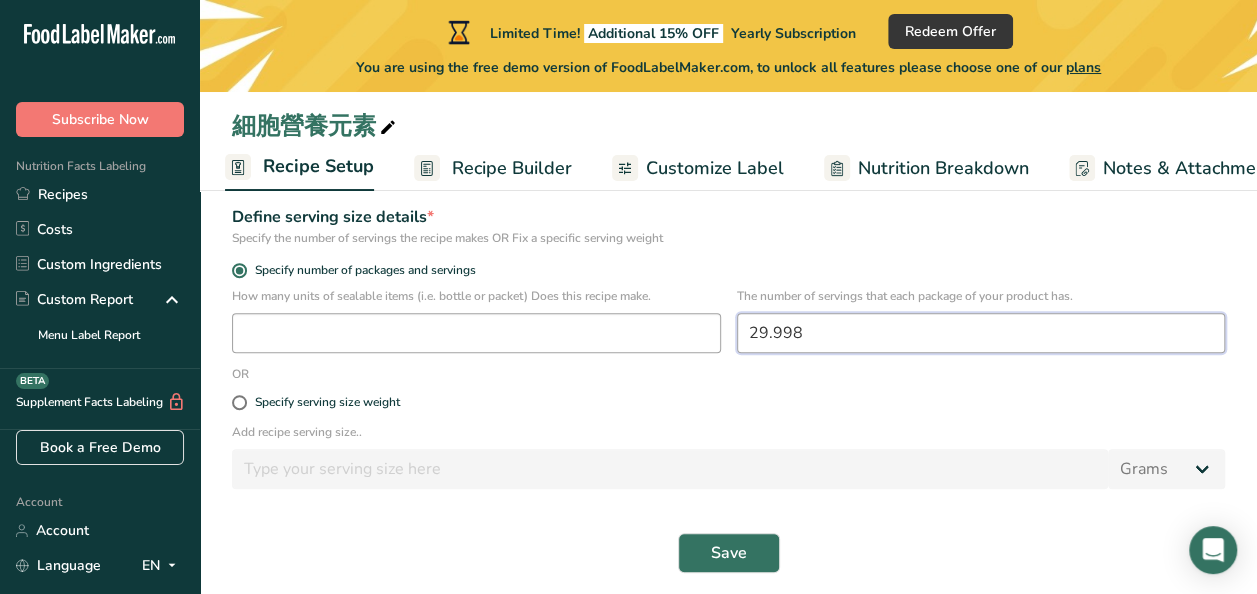 type on "29.998" 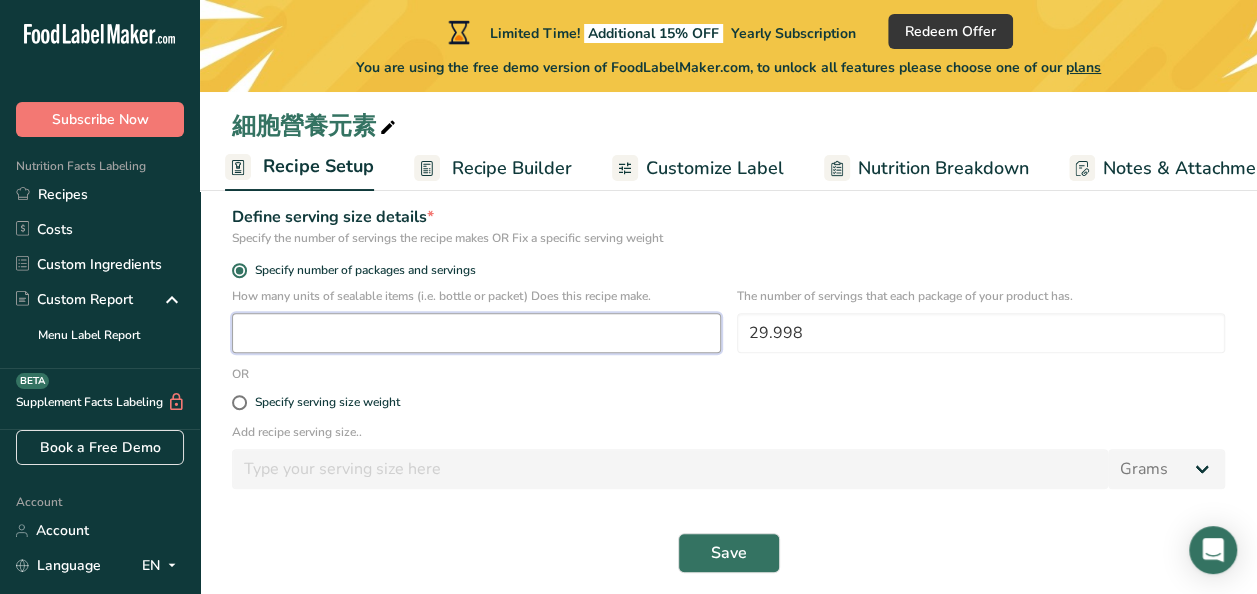 click at bounding box center [476, 333] 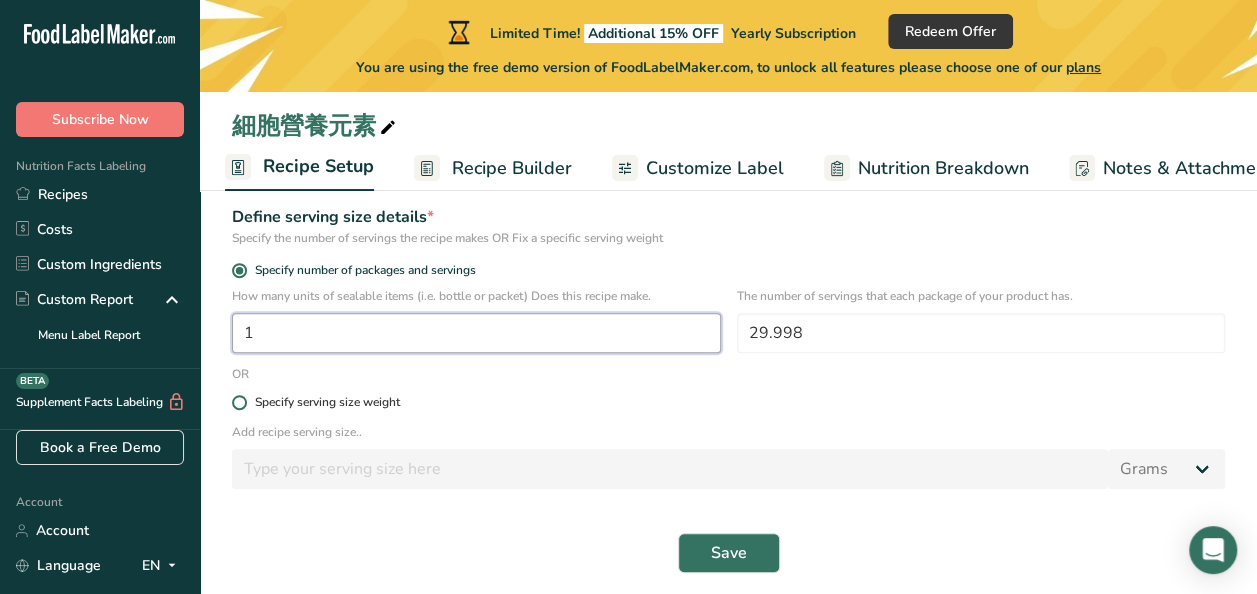 type on "1" 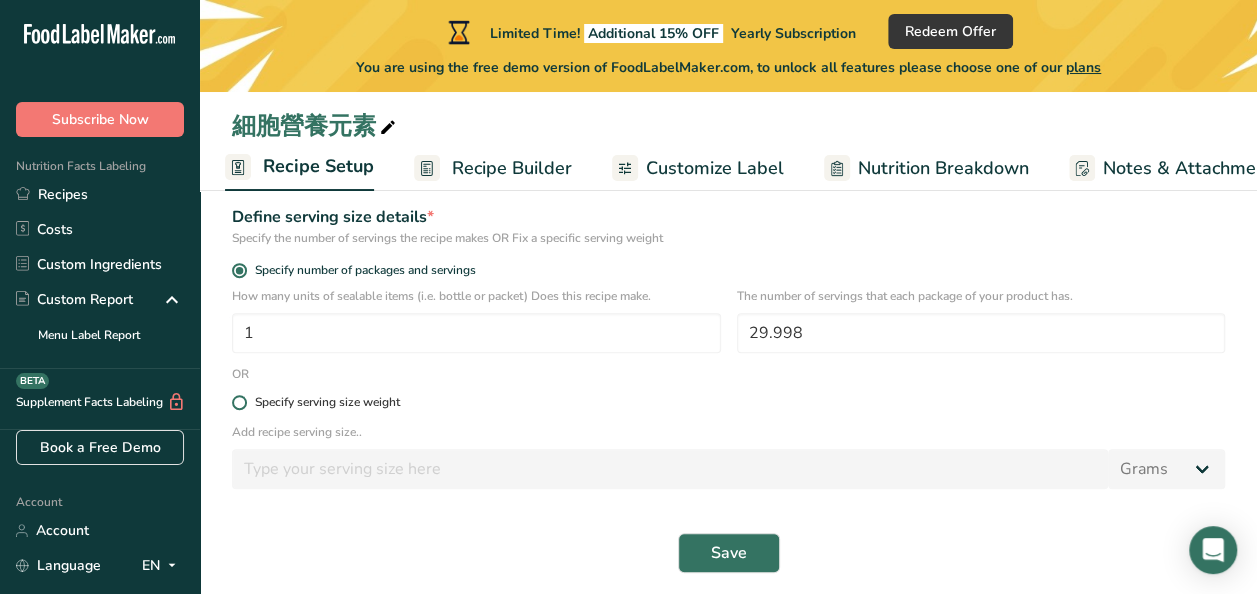 click on "Specify serving size weight" at bounding box center [728, 402] 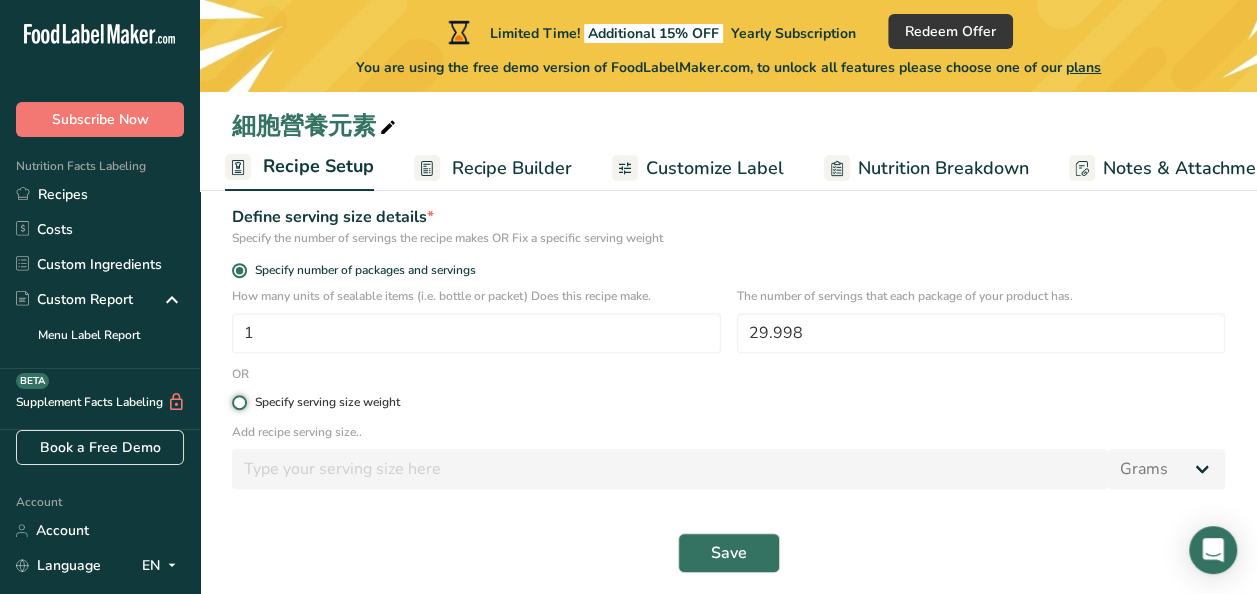 click on "Specify serving size weight" at bounding box center (238, 402) 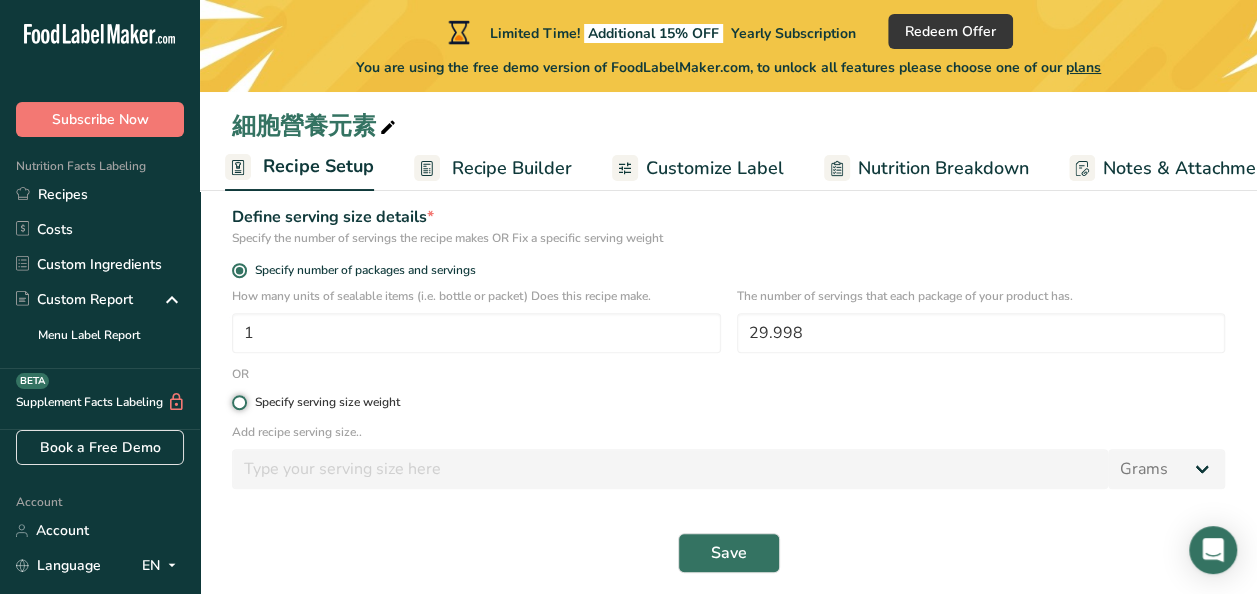 radio on "true" 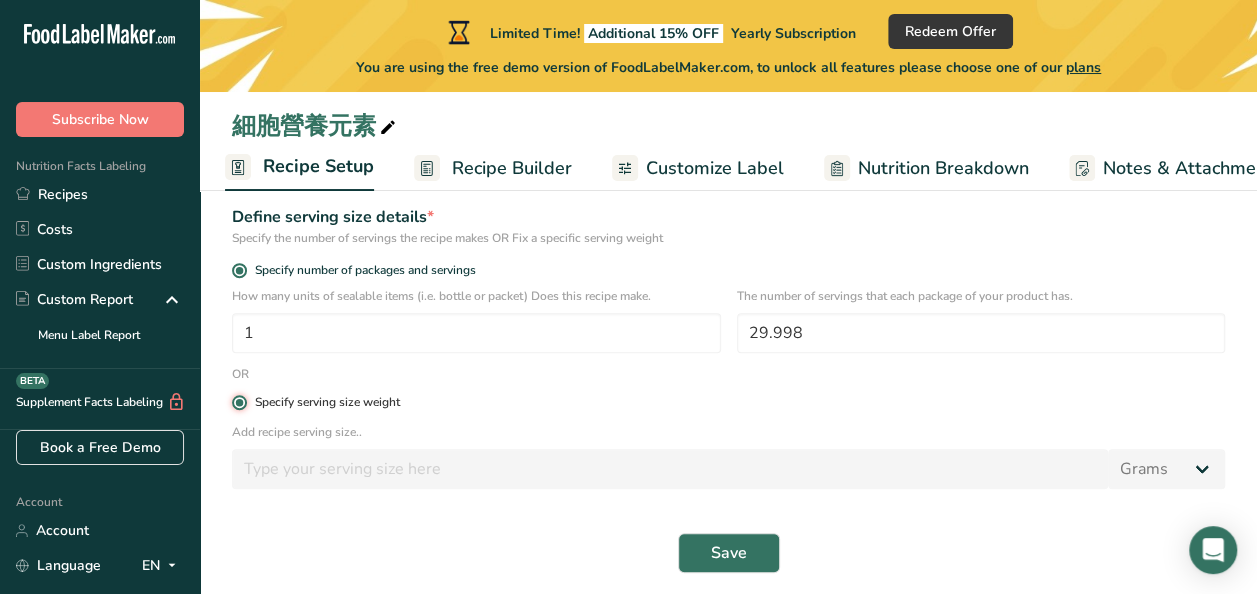 radio on "false" 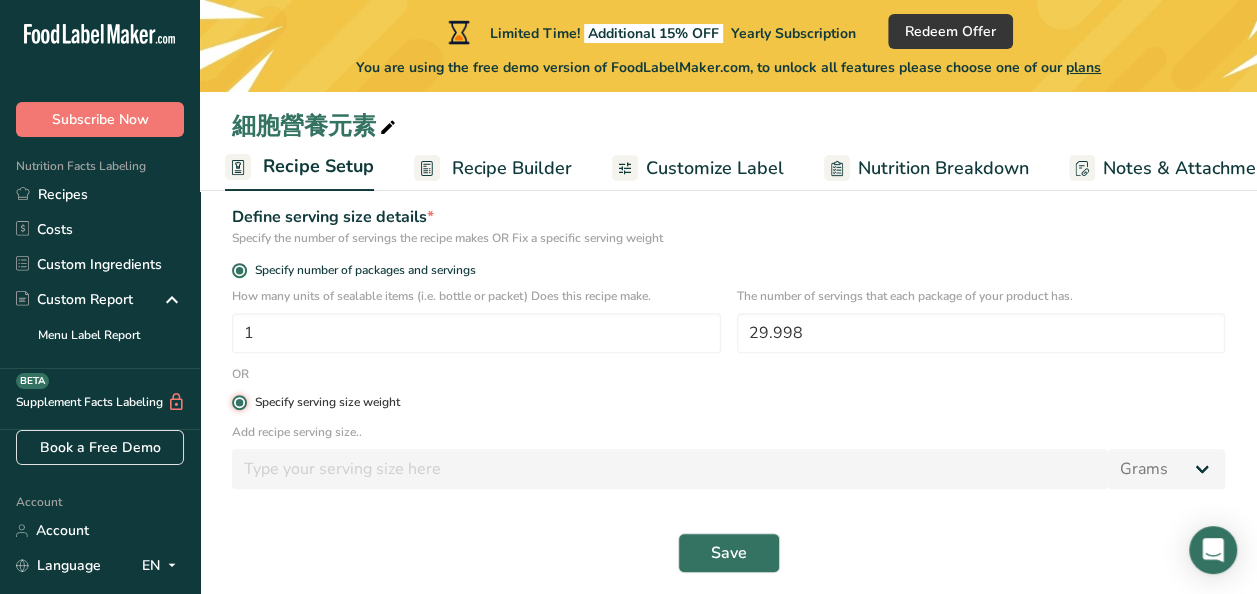 type 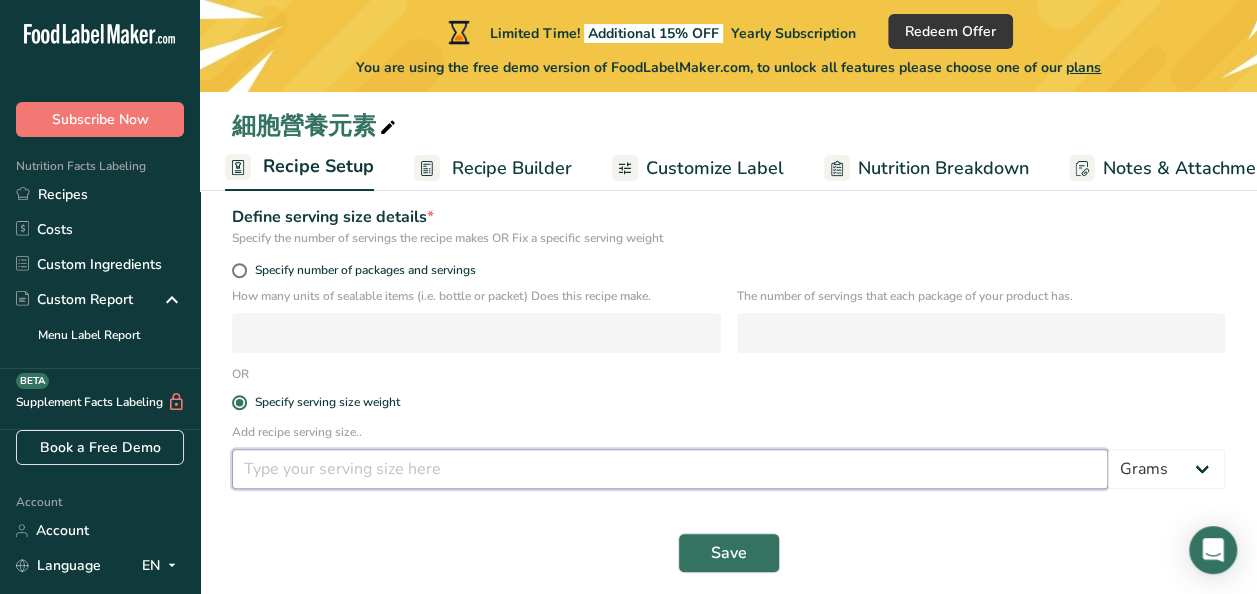 click at bounding box center [670, 469] 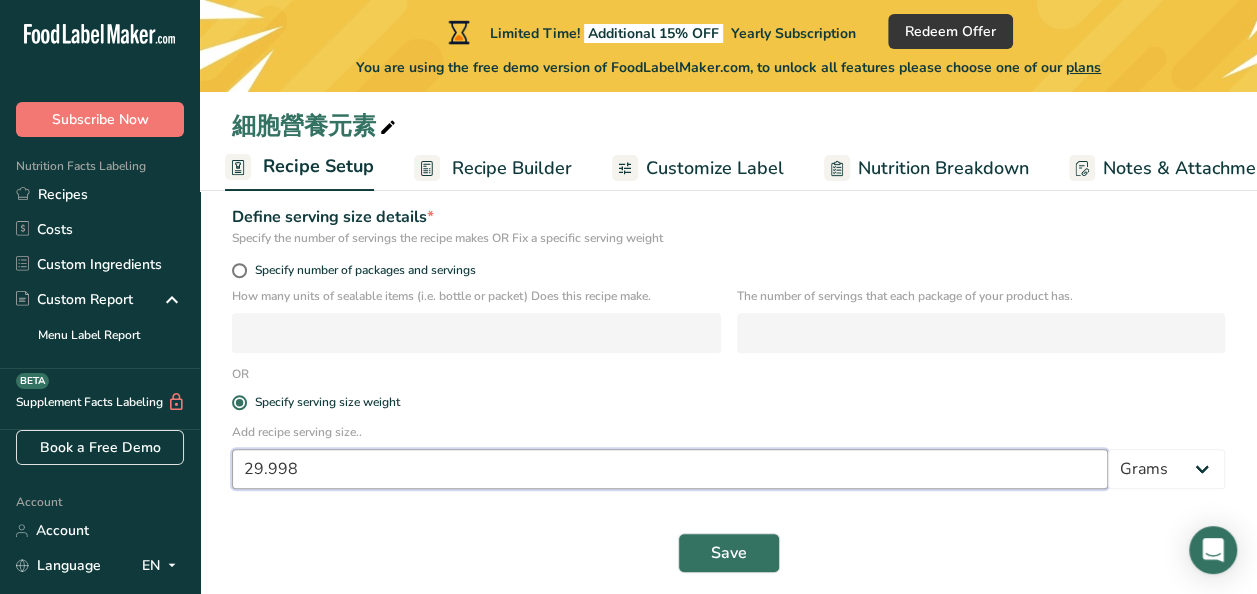 scroll, scrollTop: 288, scrollLeft: 0, axis: vertical 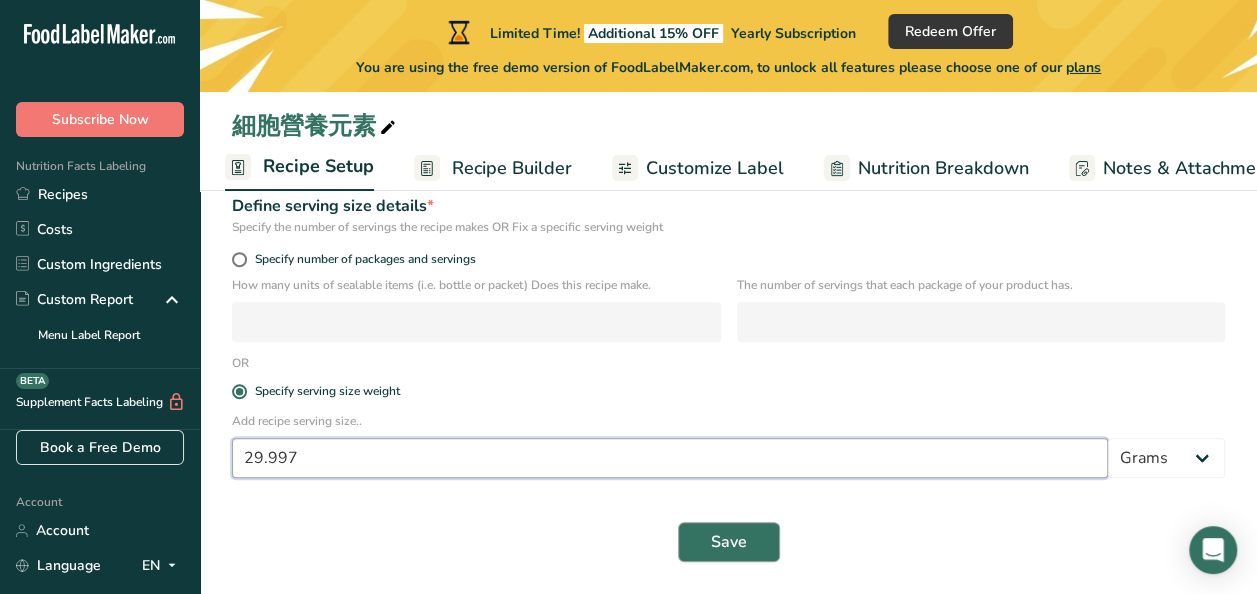 type on "29.997" 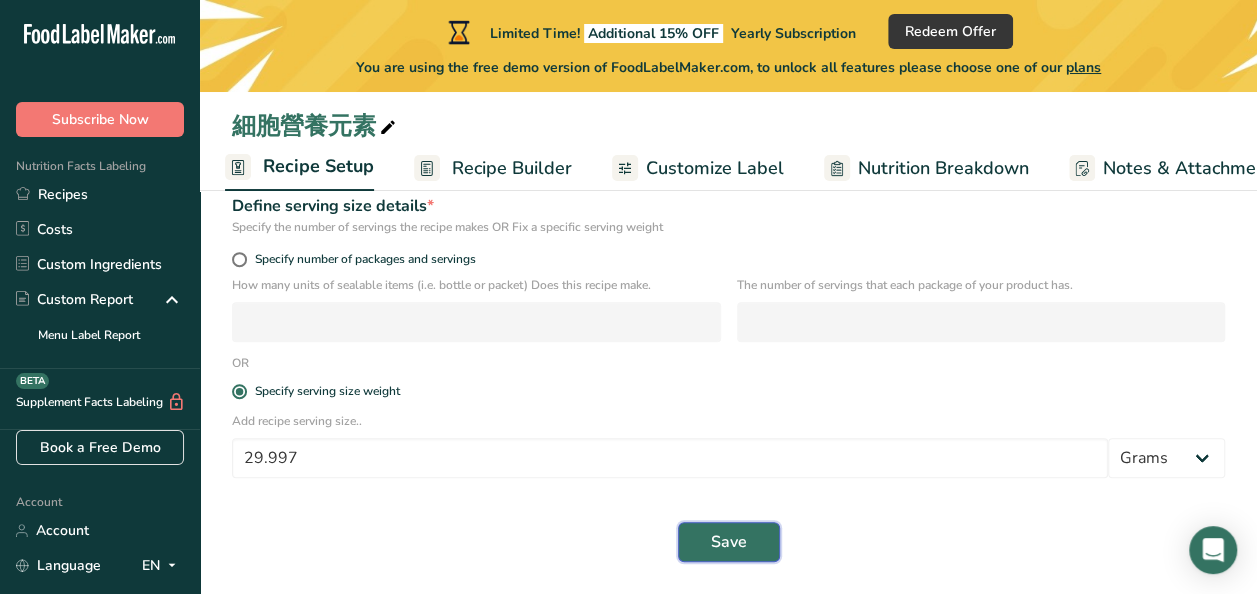 click on "Save" at bounding box center (729, 542) 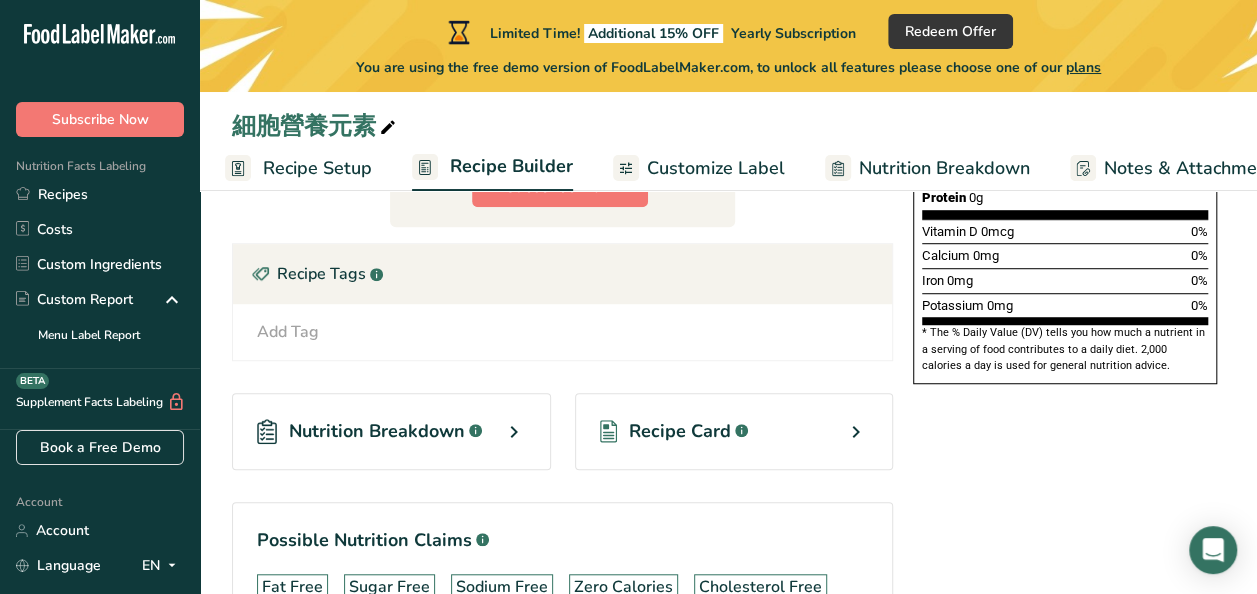 scroll, scrollTop: 0, scrollLeft: 0, axis: both 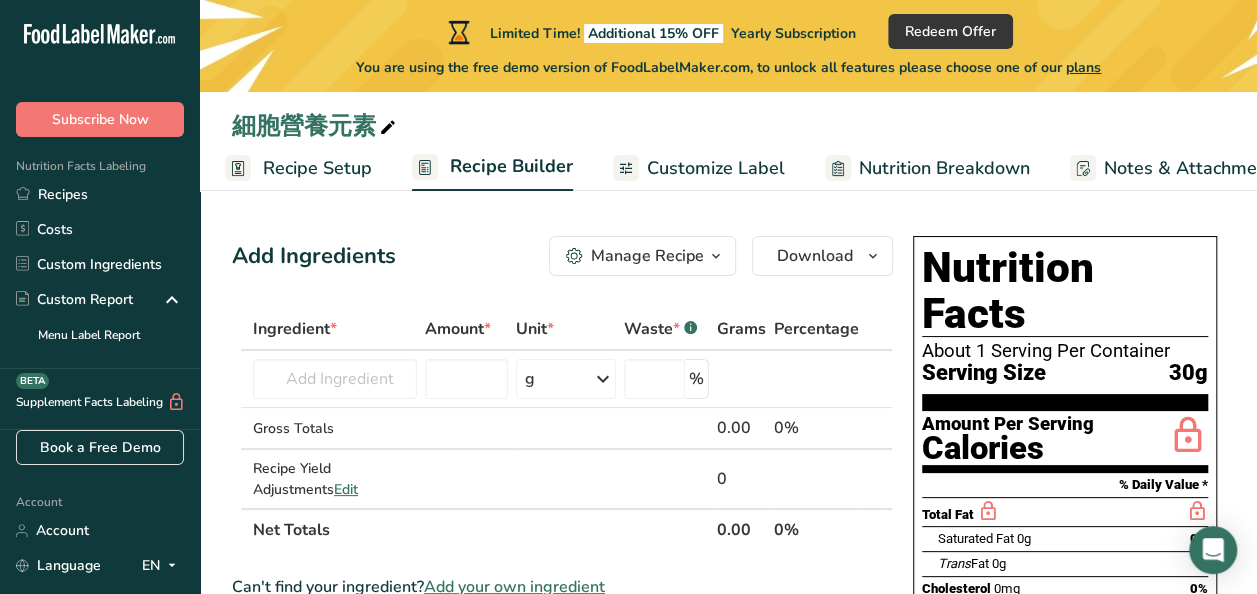 click on "Recipe Setup" at bounding box center [317, 168] 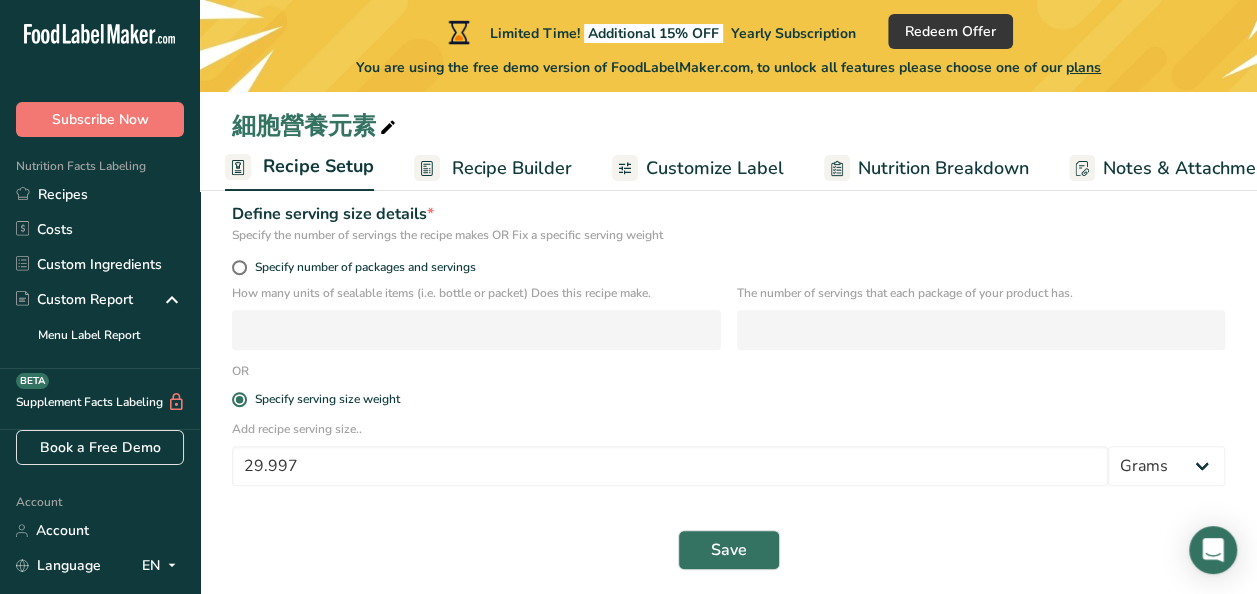 scroll, scrollTop: 288, scrollLeft: 0, axis: vertical 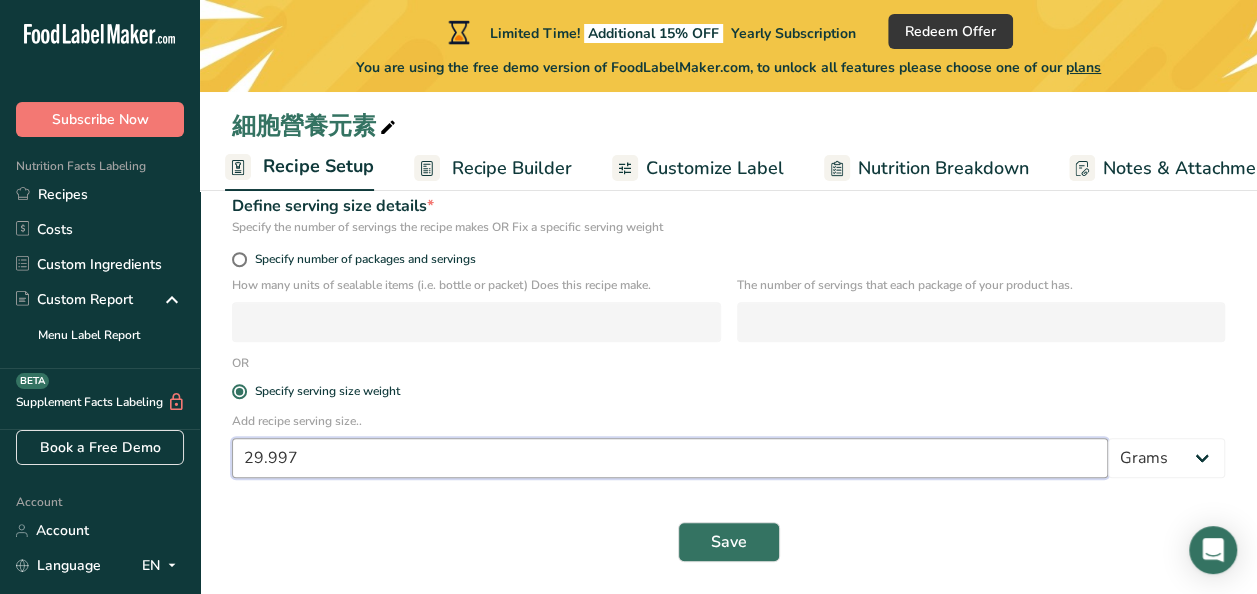click on "29.997" at bounding box center [670, 458] 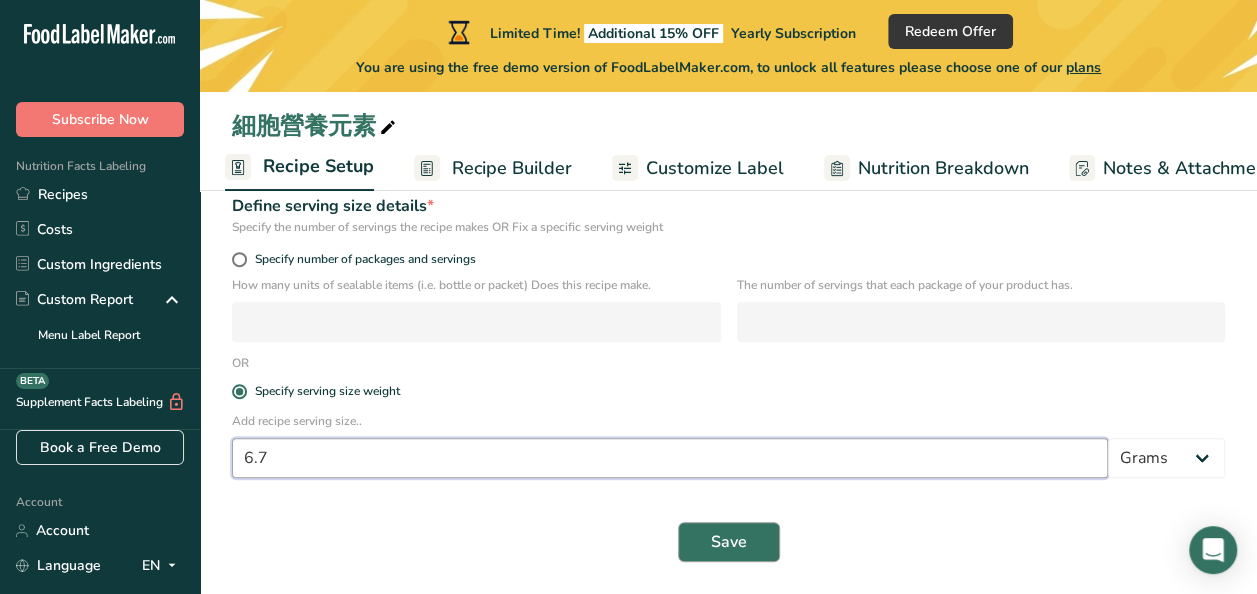 type on "6.7" 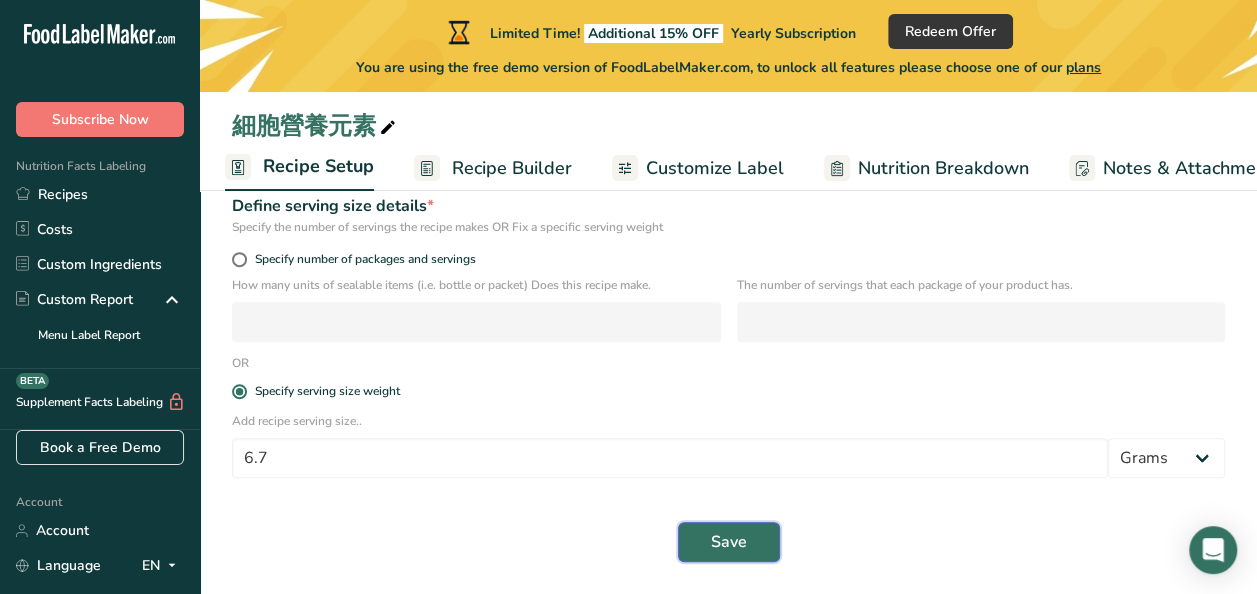 click on "Save" at bounding box center (729, 542) 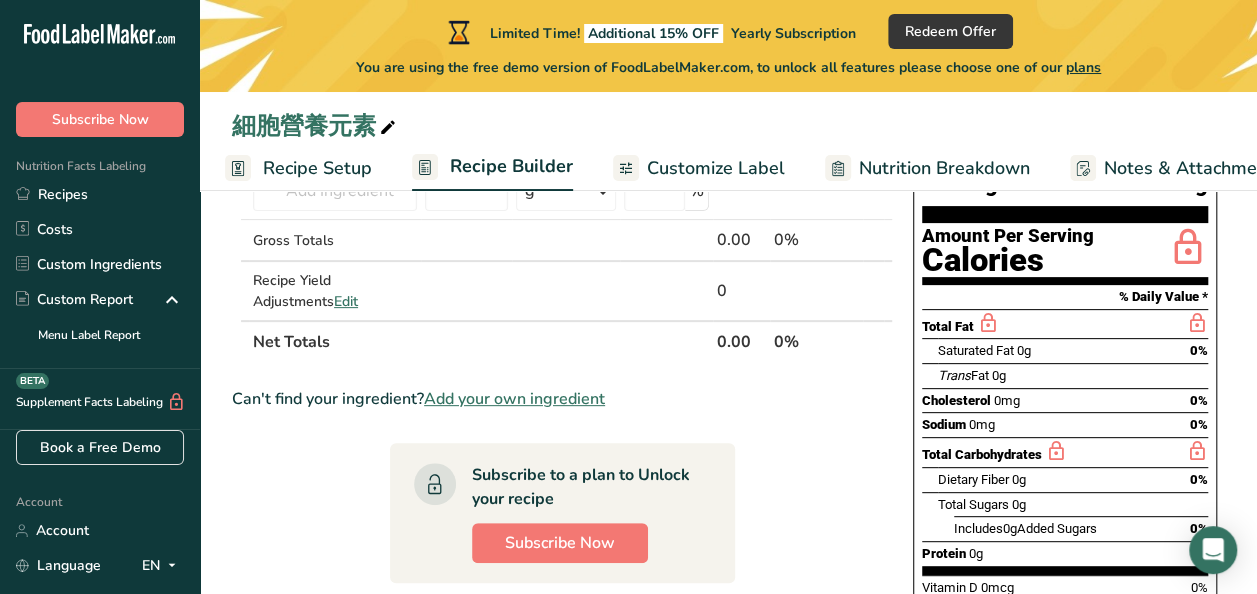 scroll, scrollTop: 0, scrollLeft: 0, axis: both 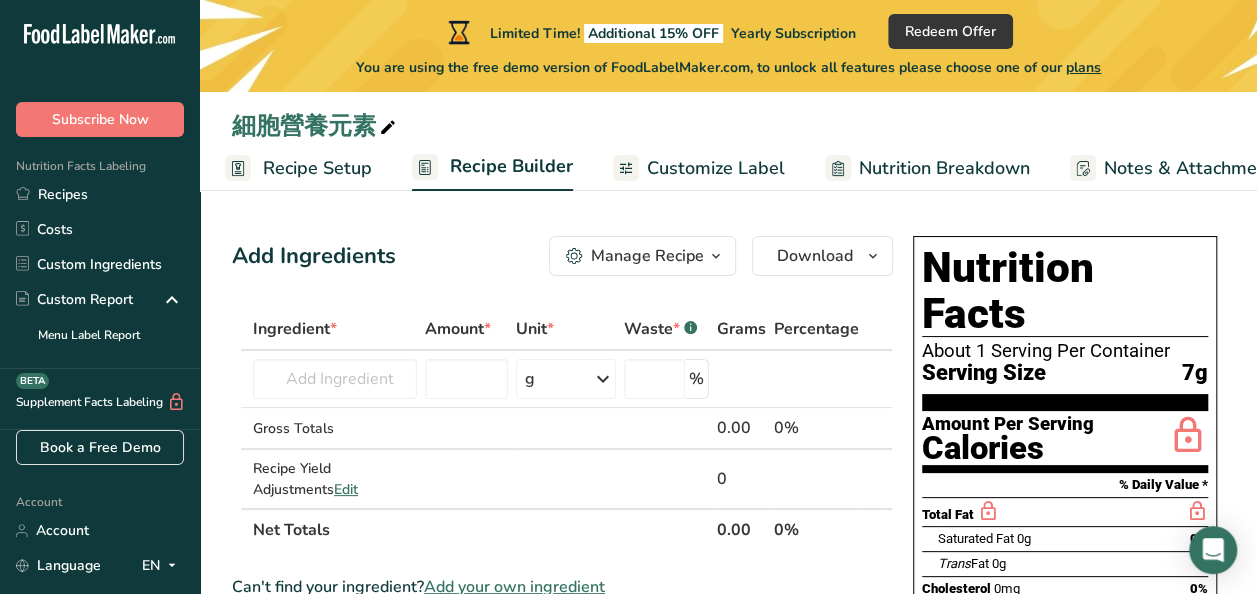 click on "Recipe Setup" at bounding box center [317, 168] 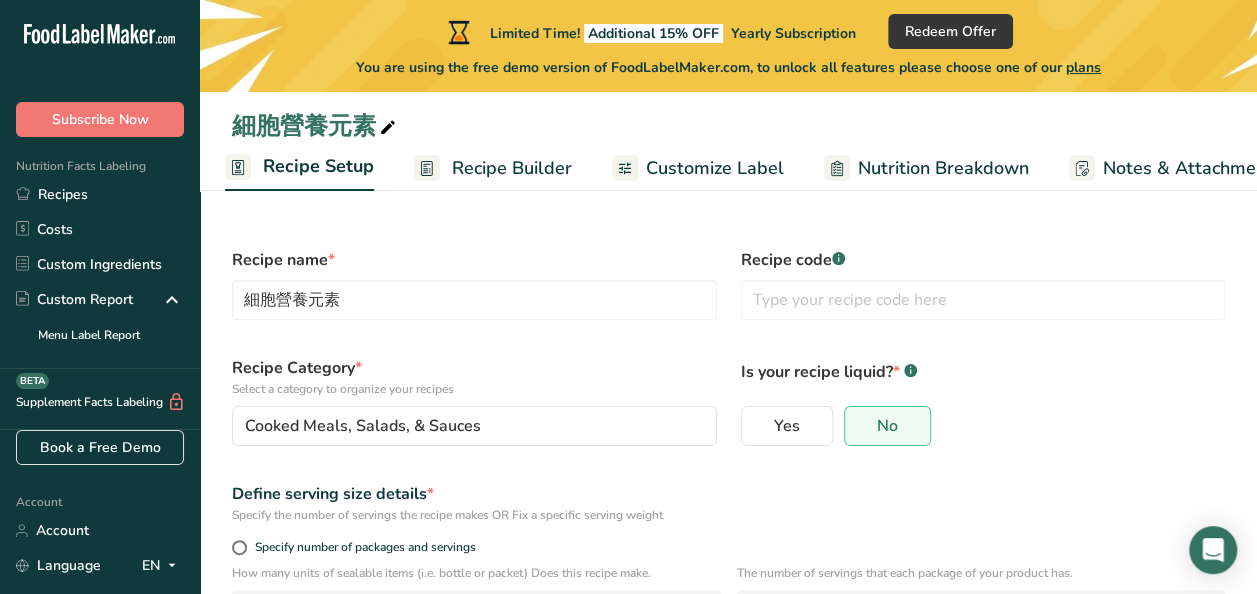 scroll, scrollTop: 288, scrollLeft: 0, axis: vertical 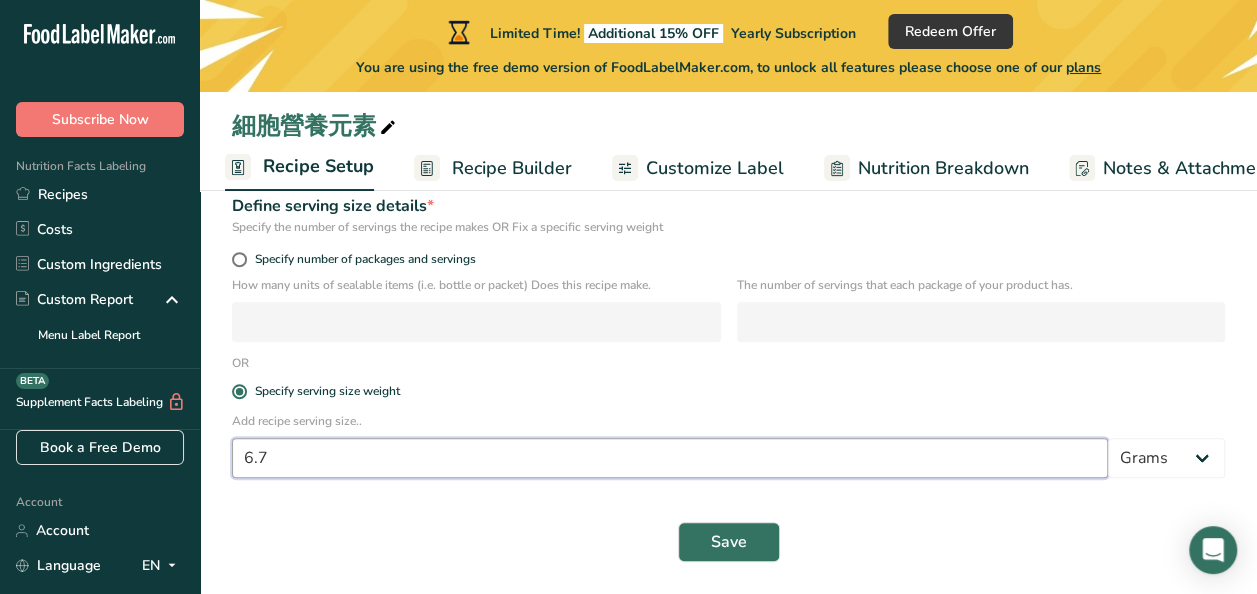 click on "6.7" at bounding box center [670, 458] 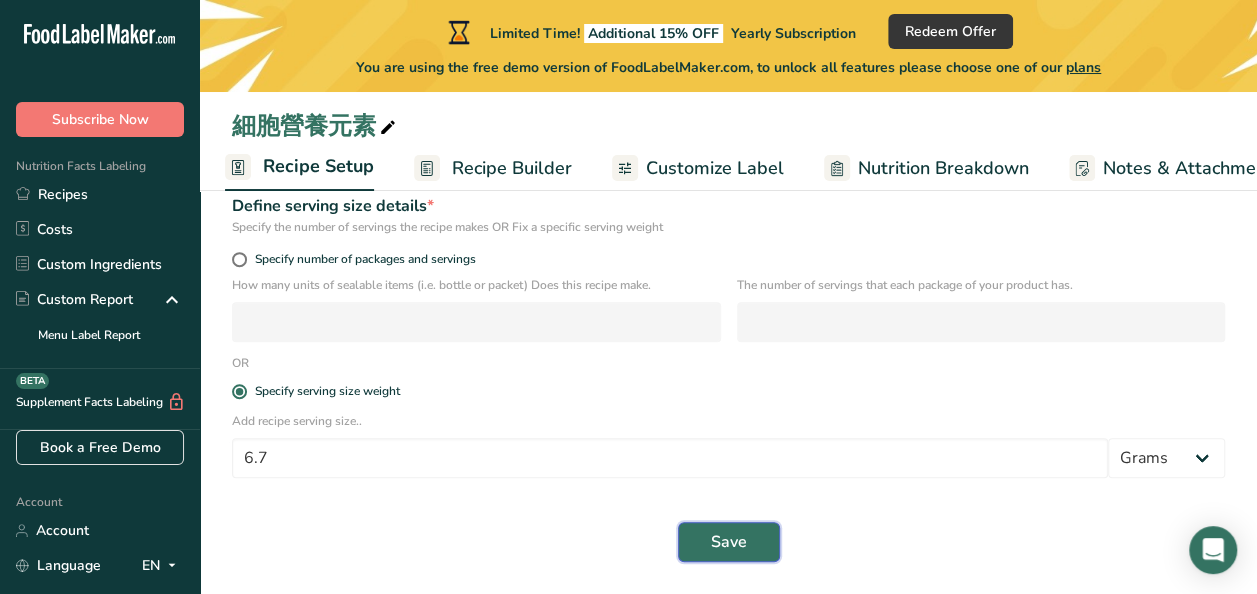 click on "Save" at bounding box center (729, 542) 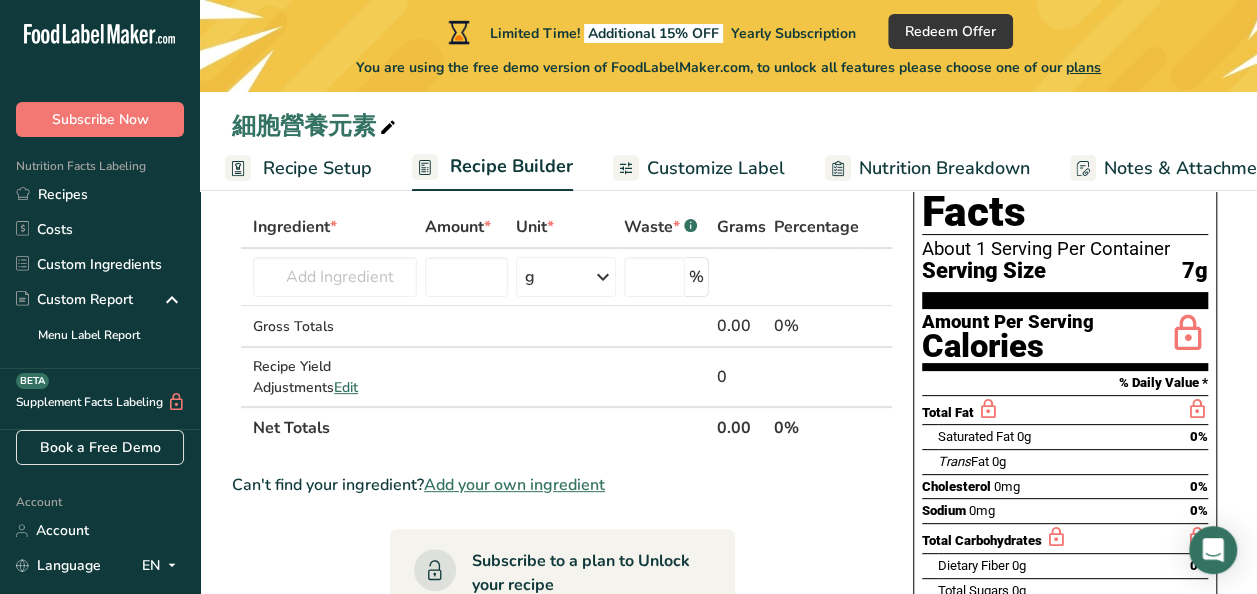 scroll, scrollTop: 82, scrollLeft: 0, axis: vertical 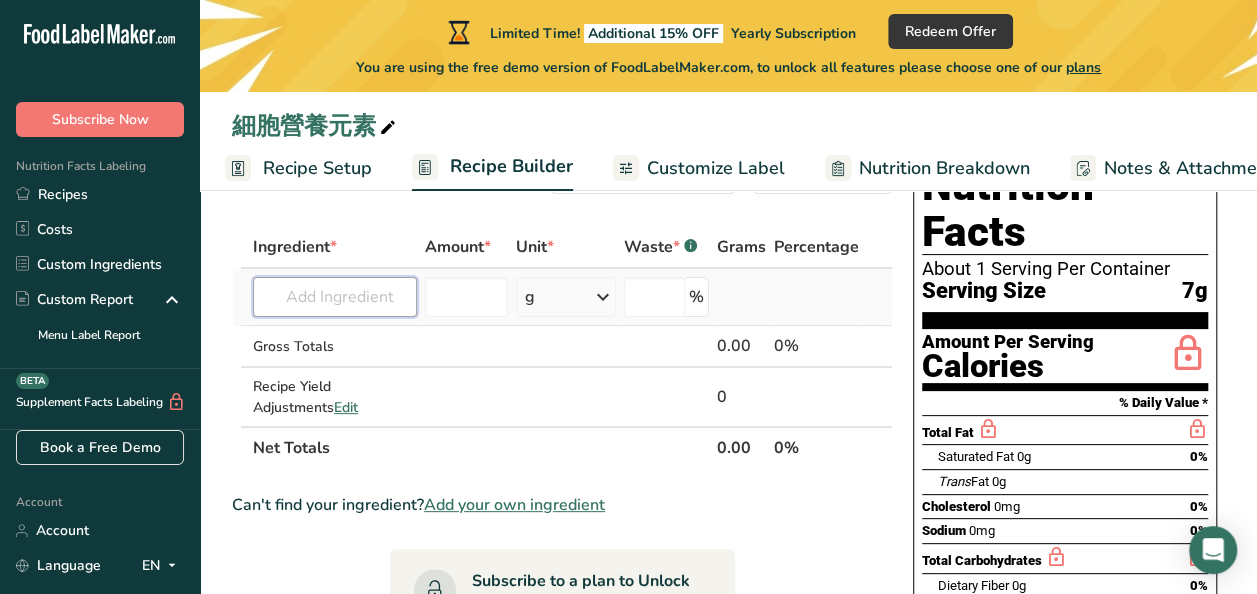 click at bounding box center (335, 297) 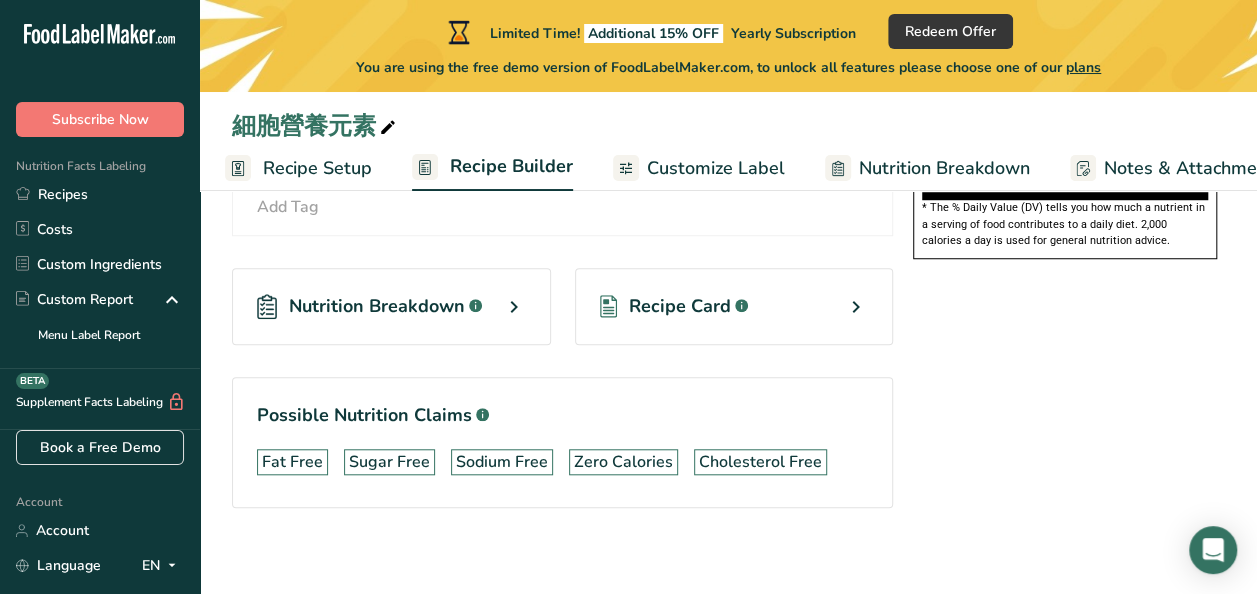 scroll, scrollTop: 668, scrollLeft: 0, axis: vertical 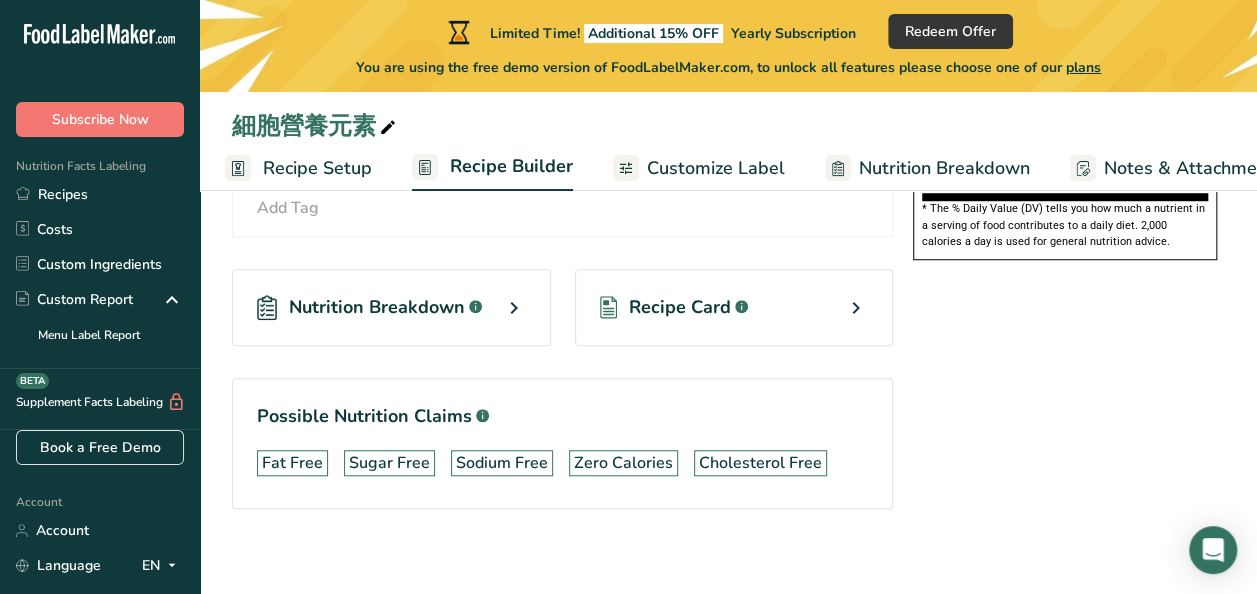 click on "Nutrition Breakdown" at bounding box center (377, 307) 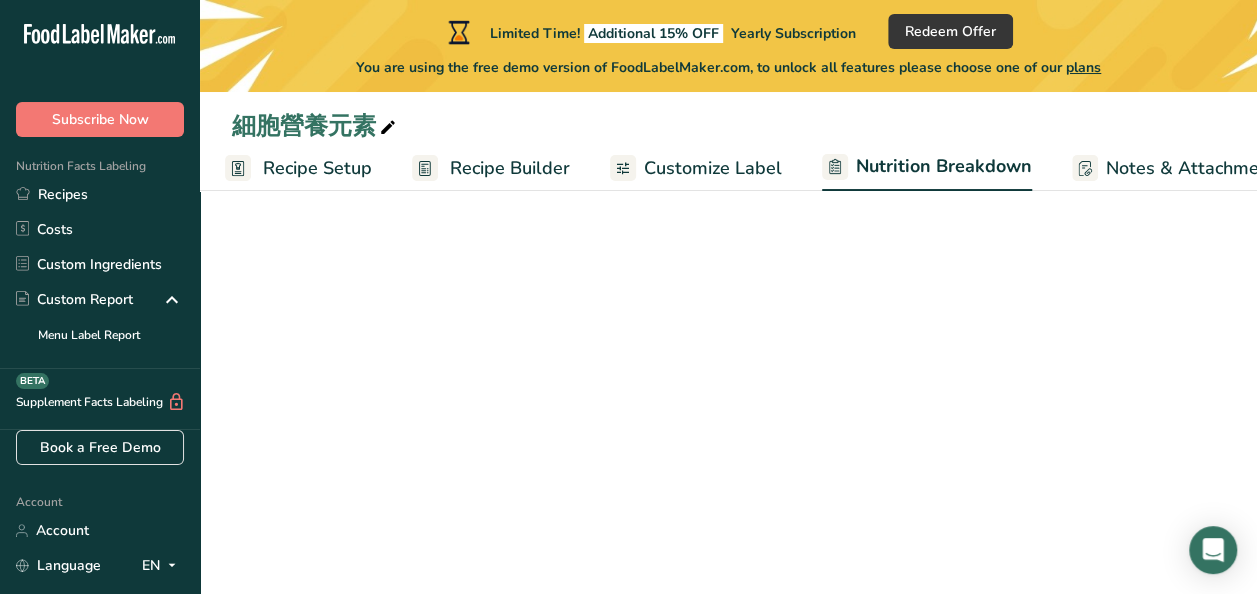 select on "Calories" 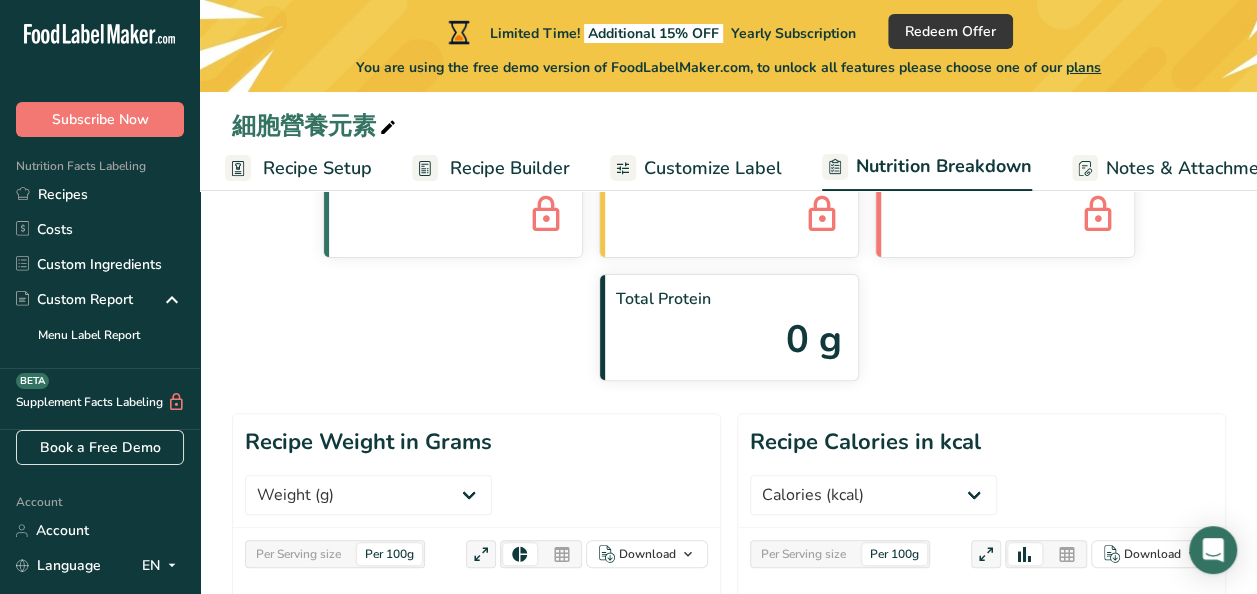 scroll, scrollTop: 142, scrollLeft: 0, axis: vertical 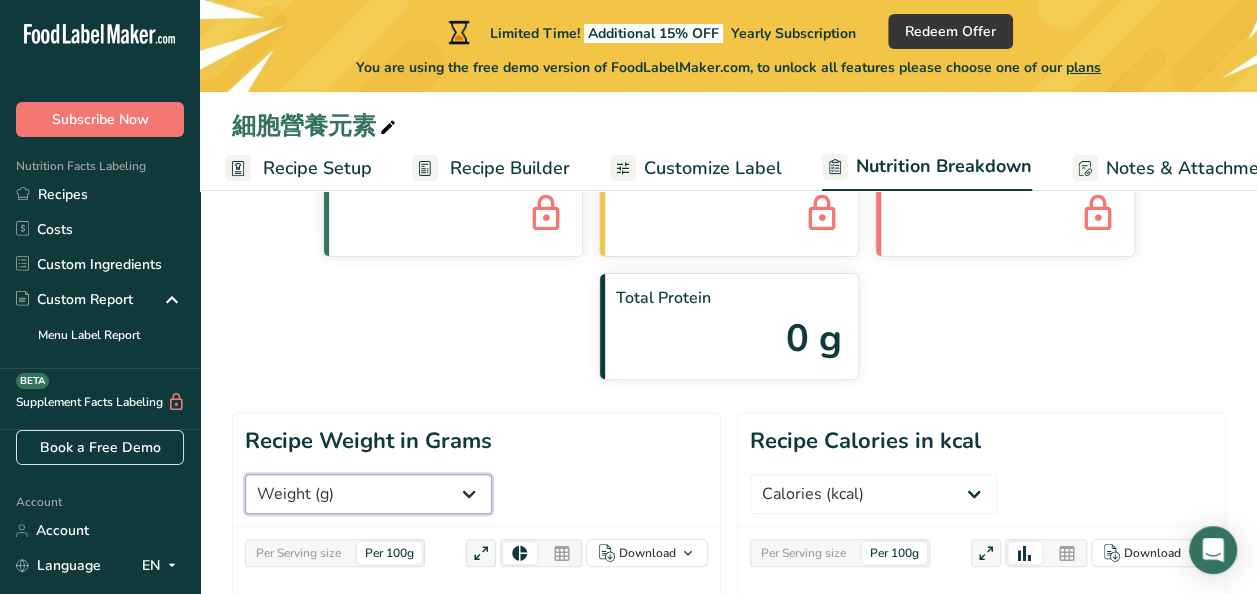 click on "Weight (g)
Calories (kcal)
Energy KJ (kj)
Total Fat (g)
Saturated Fat (g)
Trans Fat (g)
Cholesterol (mg)
Sodium (mg)
Total Carbohydrates (g)
Dietary Fiber (g)
Total Sugars (g)
Added Sugars (g)
Protein (g)
Vitamin D (mcg)
Vitamin A, RAE (mcg)
Vitamin C (mg)
Vitamin E (mg)
Vitamin K (mcg)
Thiamin (B1) (mg)
Riboflavin (B2) (mg)
Niacin (B3) (mg)
Vitamin B6 (mg)
Folate DFE (mcg)
(Folic Acid) (mcg)
Vitamin B12 (mcg)" at bounding box center [368, 494] 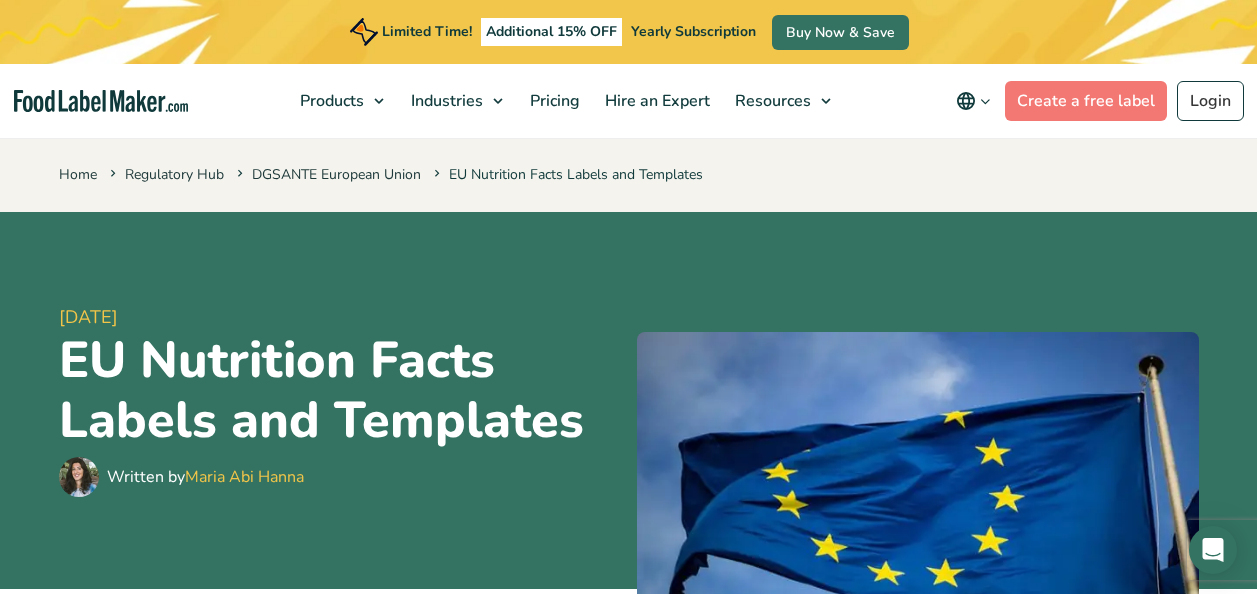 scroll, scrollTop: 2597, scrollLeft: 0, axis: vertical 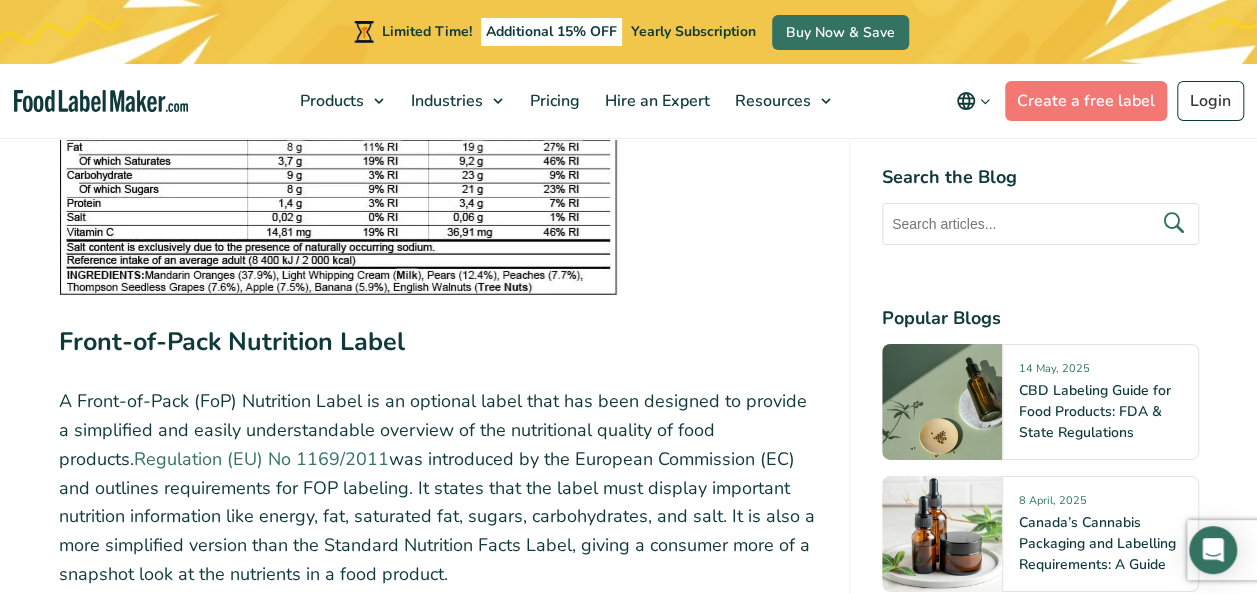click on "Regulation (EU) No 1169/2011" at bounding box center (261, 459) 